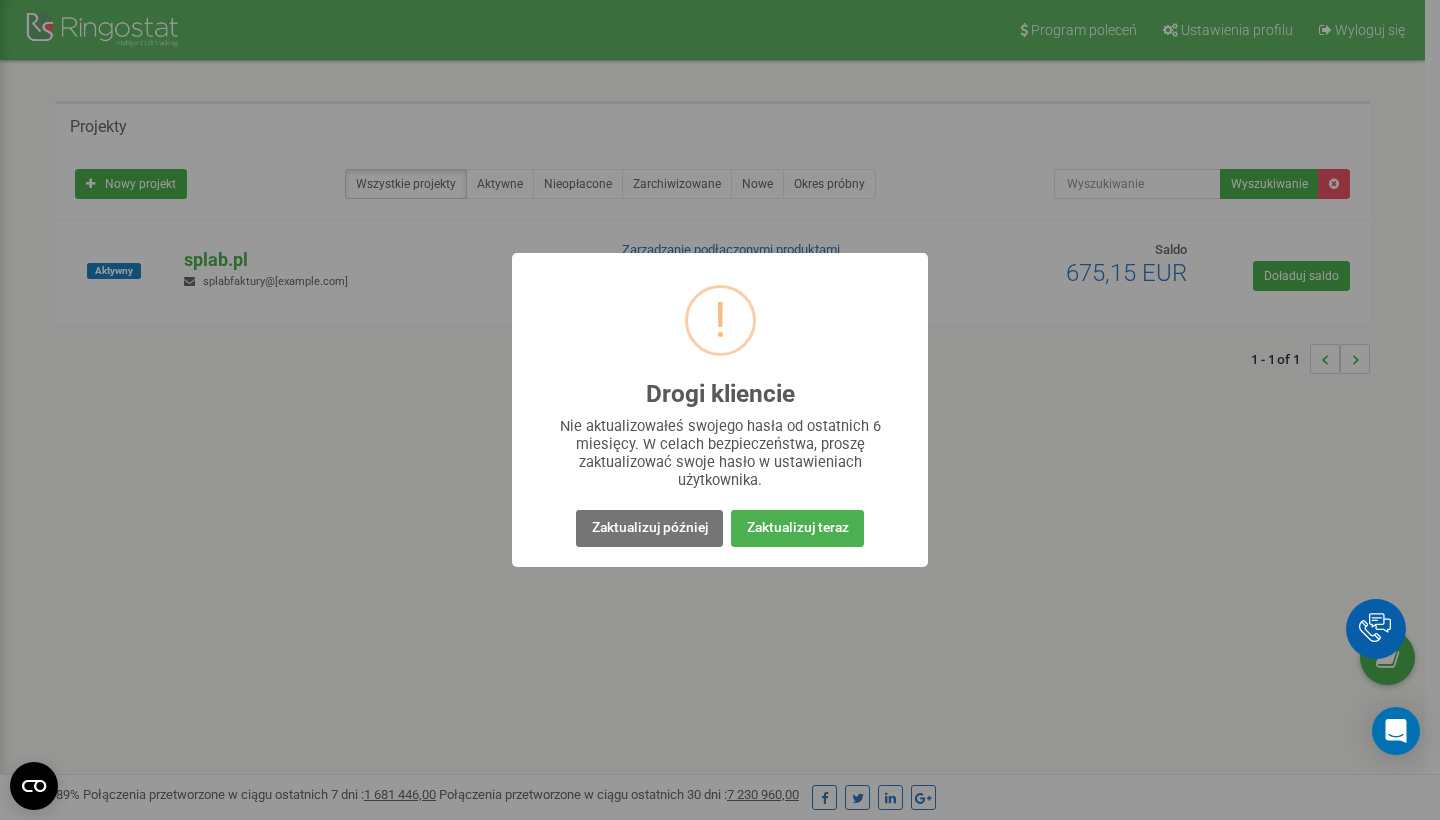 scroll, scrollTop: 0, scrollLeft: 0, axis: both 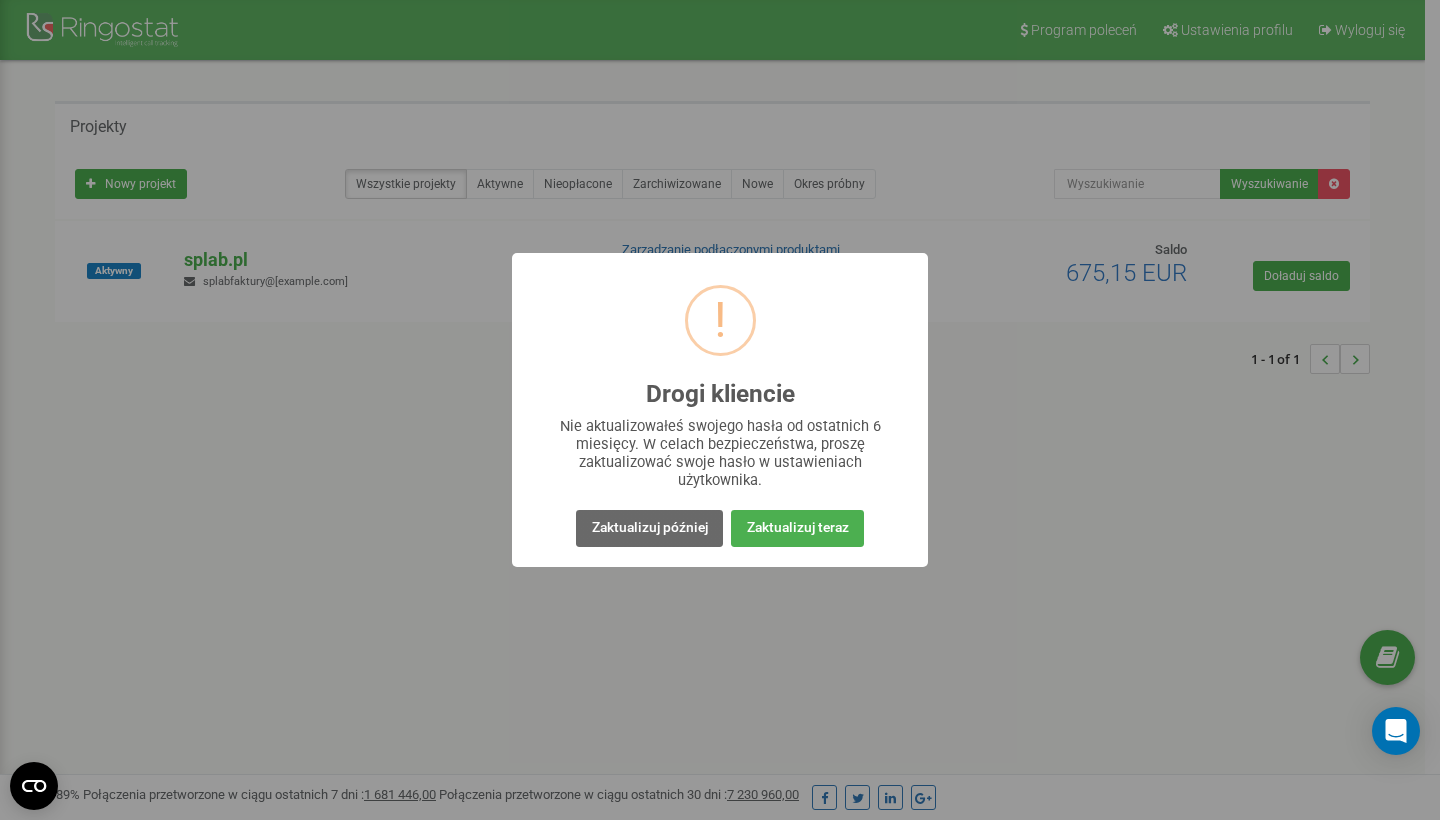click on "Zaktualizuj później" at bounding box center (649, 528) 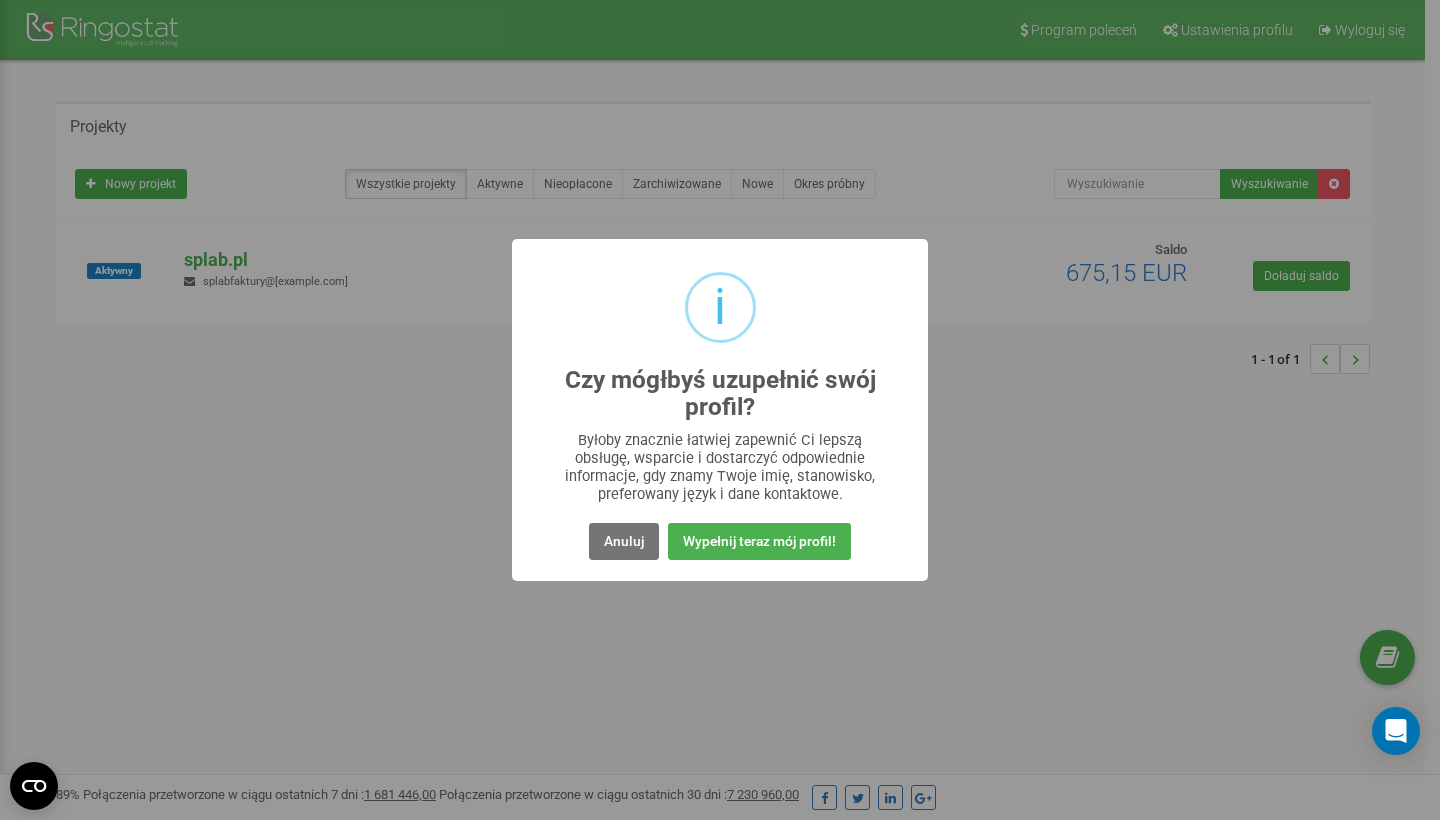 click on "Anuluj No Wypełnij teraz mój profil!" at bounding box center [720, 542] 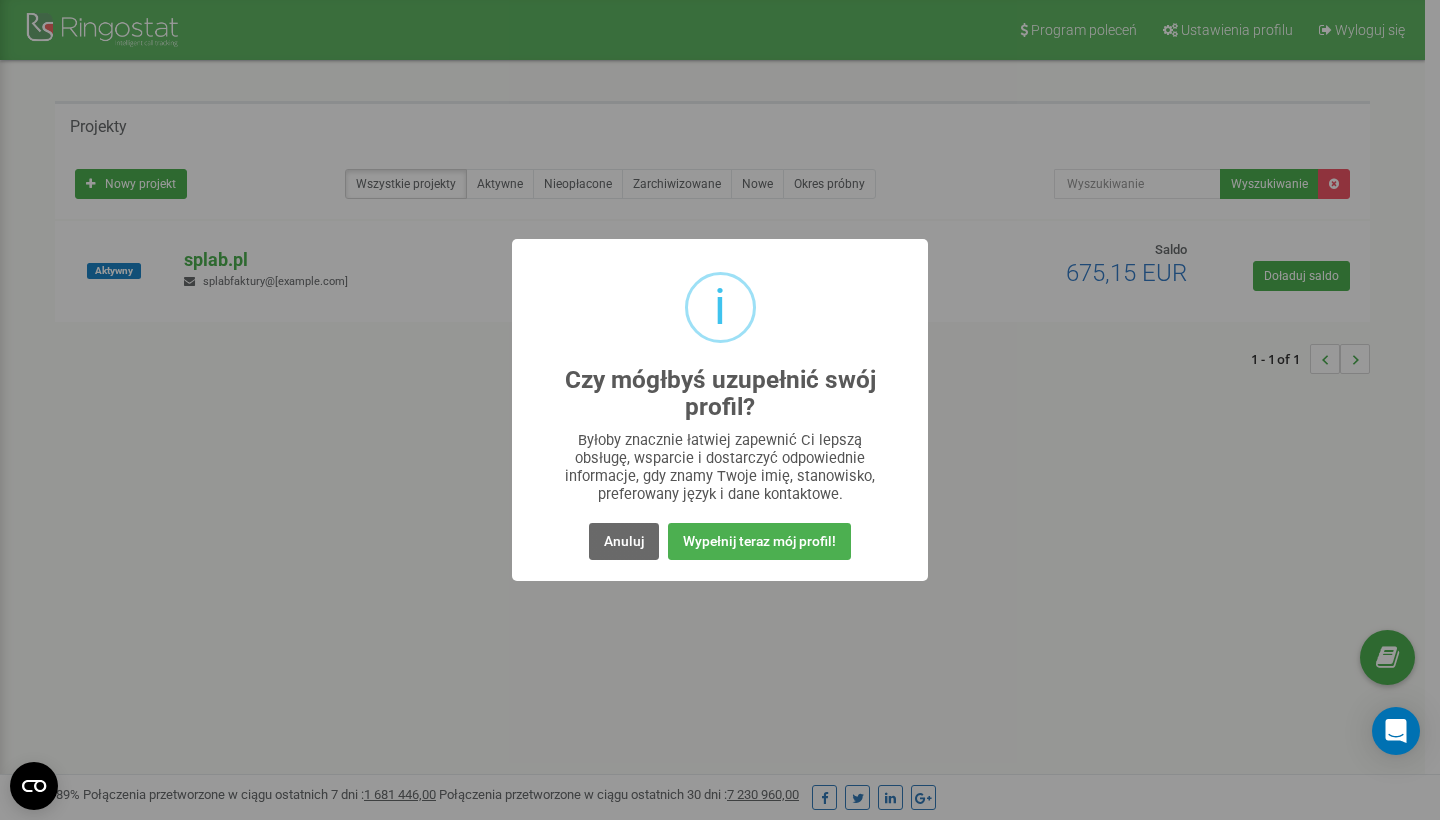 click on "Anuluj" at bounding box center [624, 541] 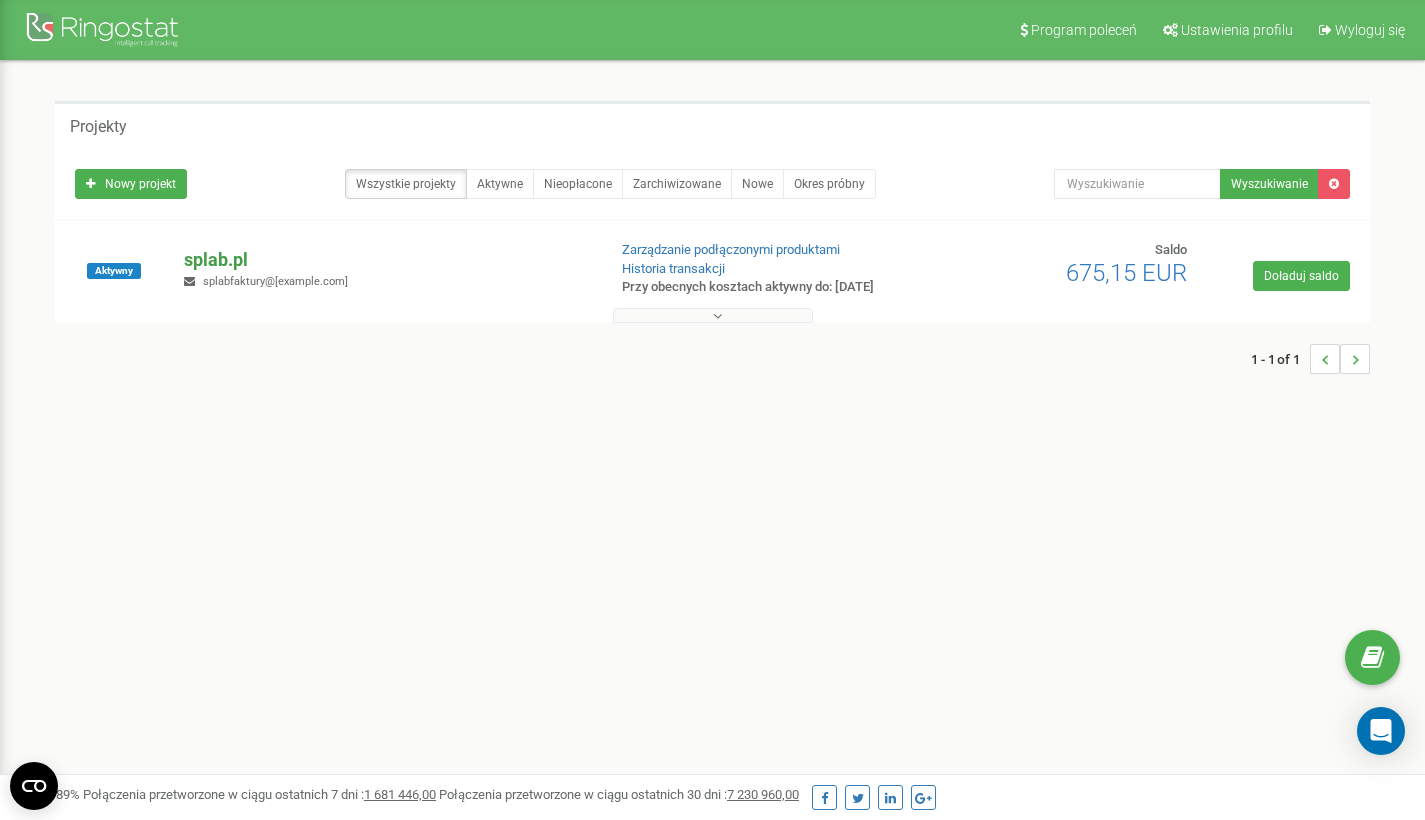 click on "splab.pl" at bounding box center (386, 260) 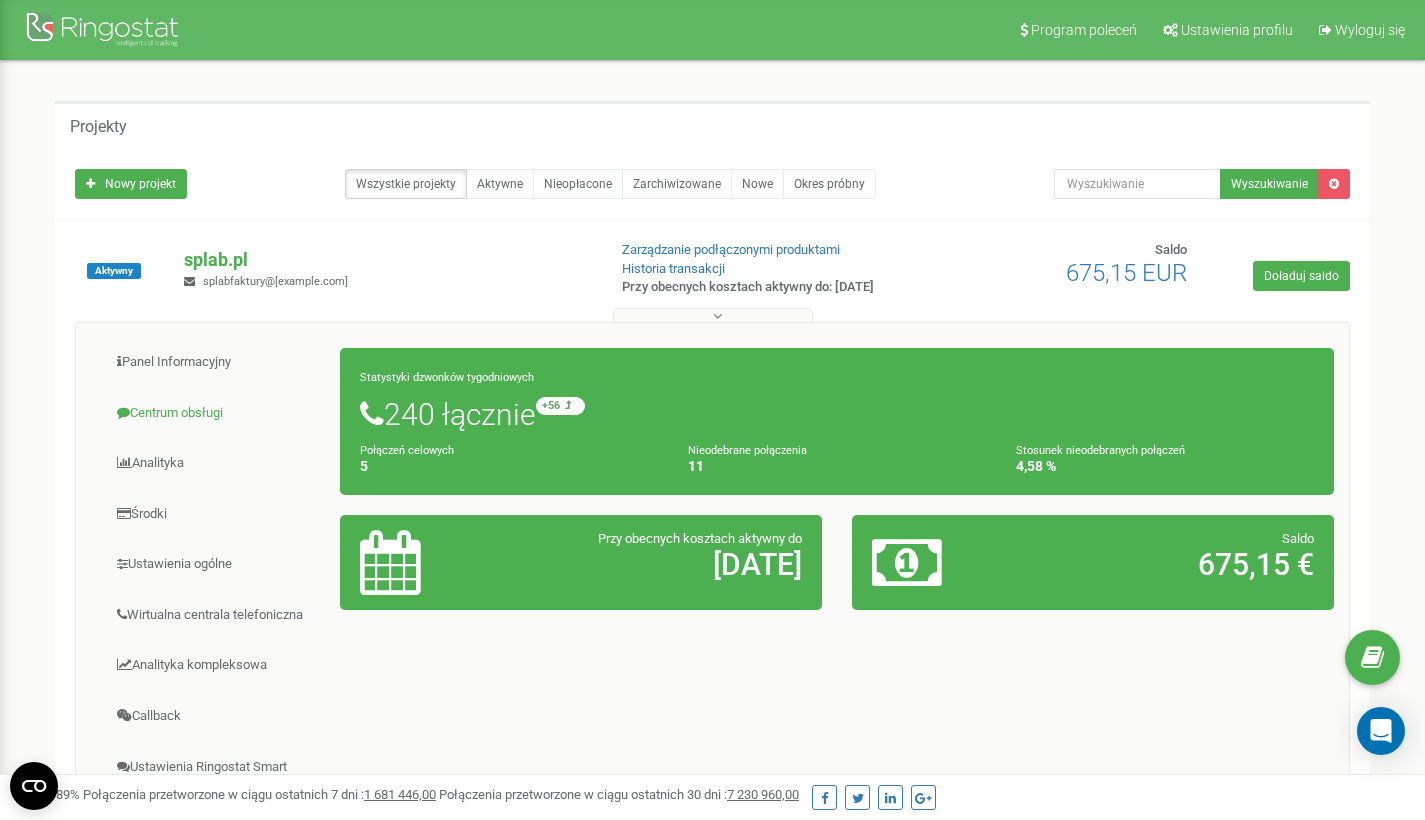 click on "Centrum obsługi" at bounding box center [216, 413] 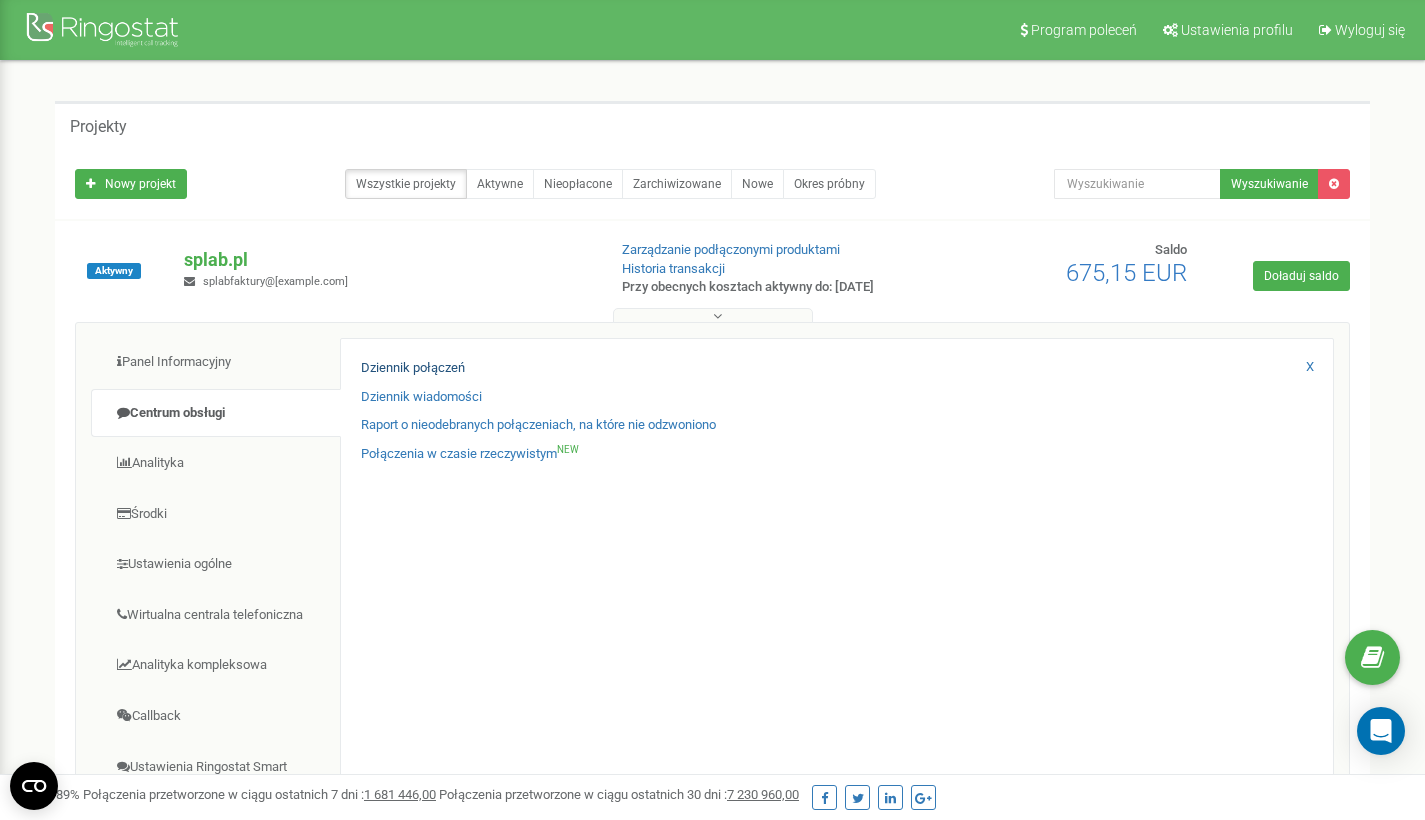 click on "Dziennik połączeń" at bounding box center (413, 368) 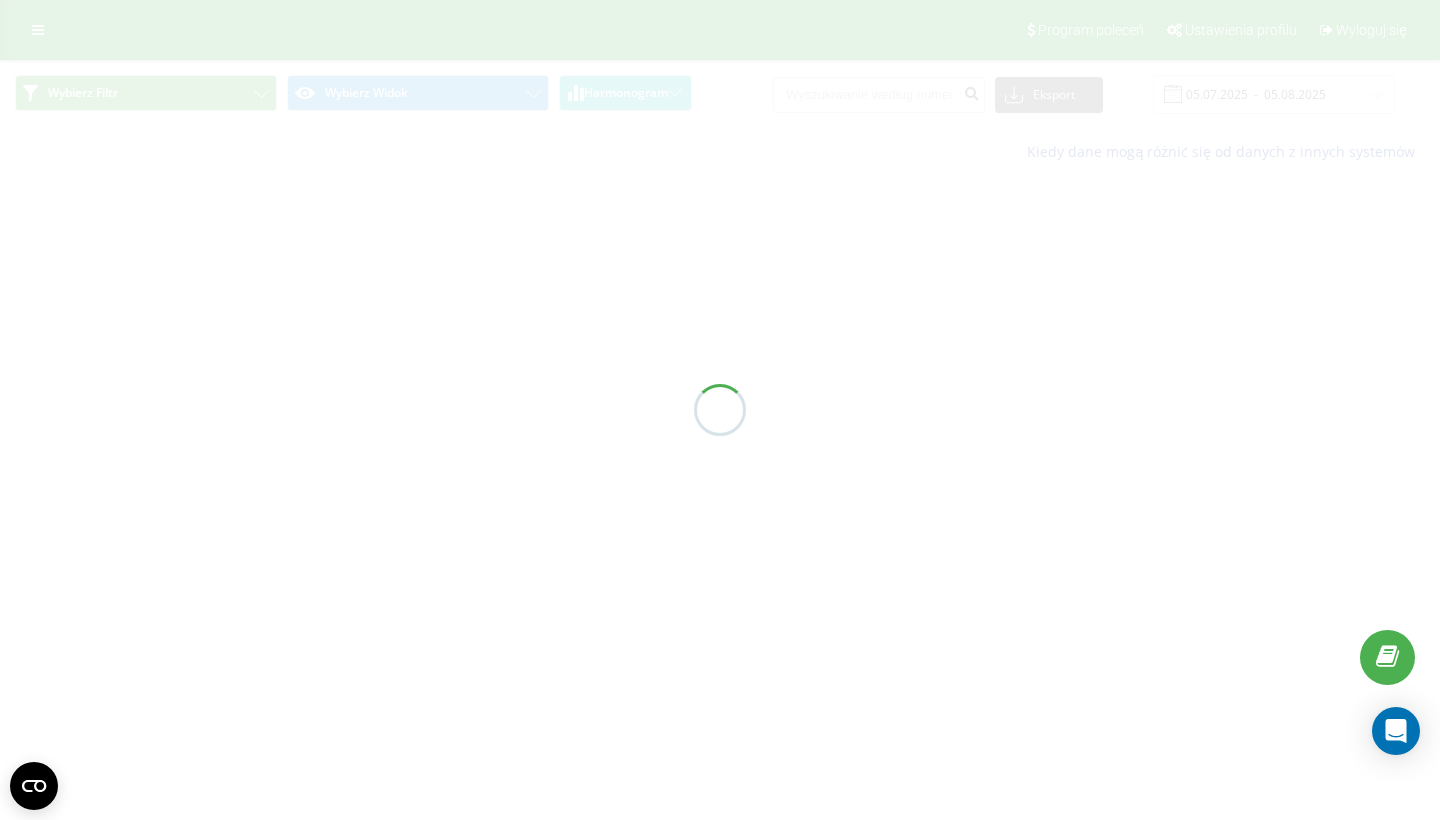 scroll, scrollTop: 0, scrollLeft: 0, axis: both 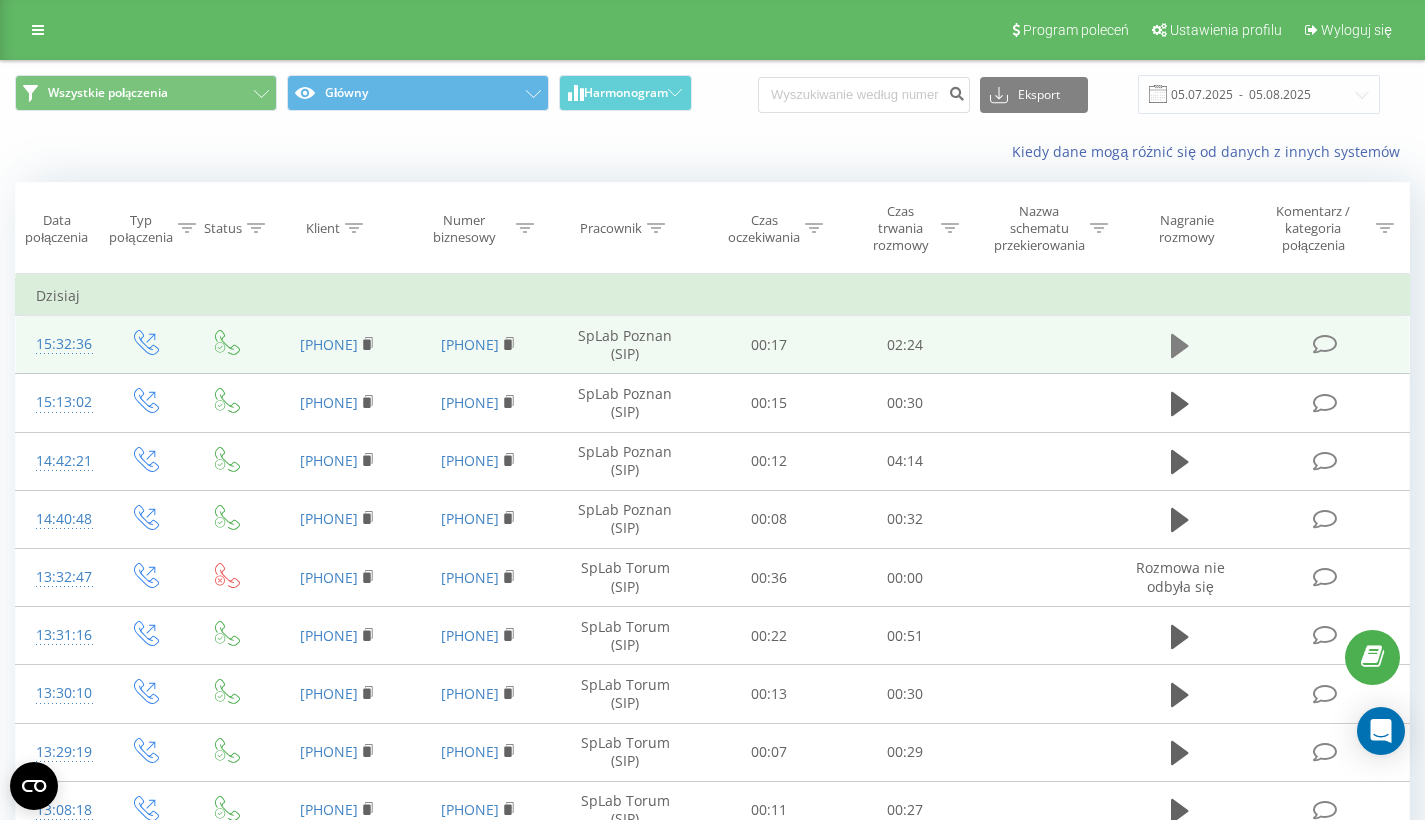 click 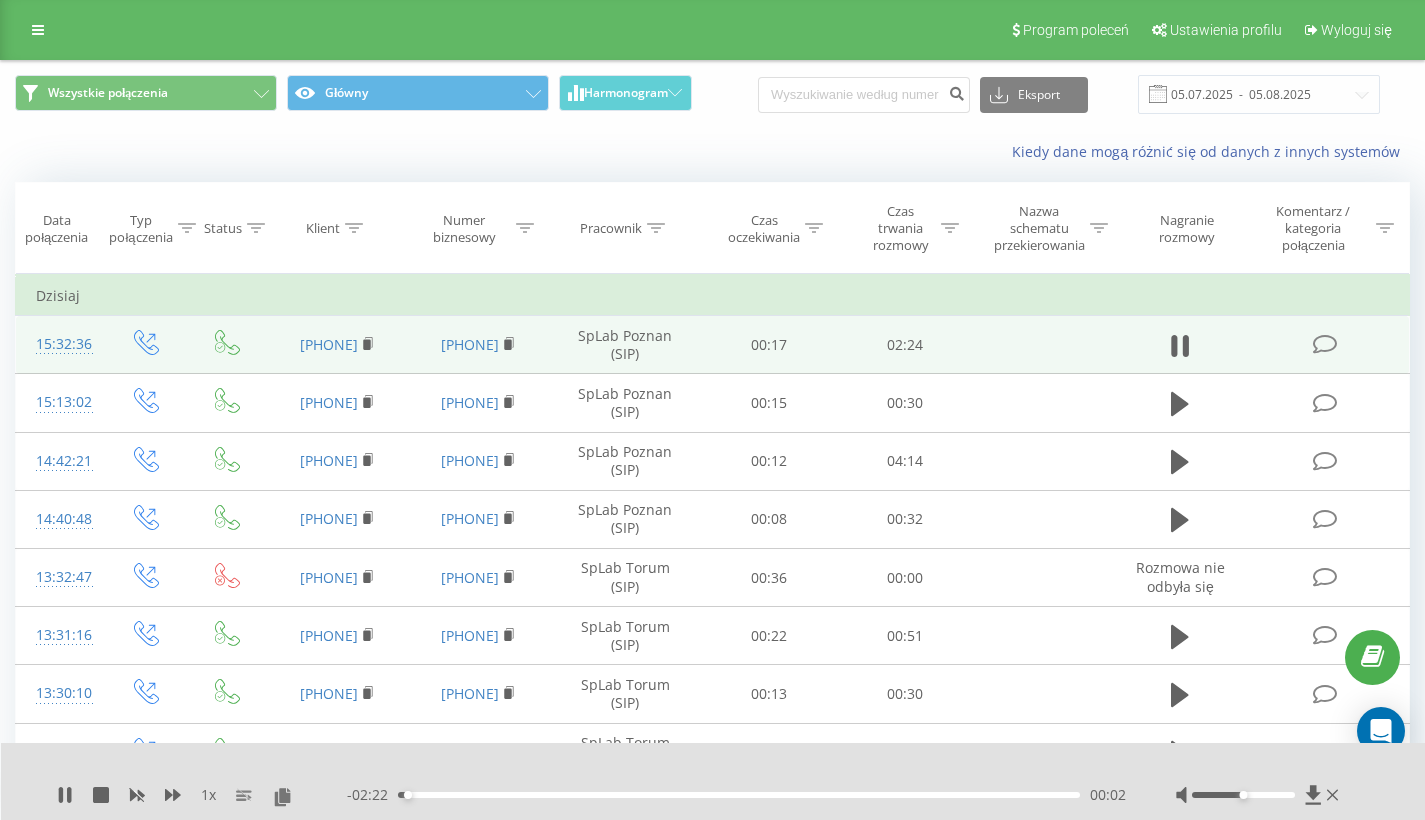 drag, startPoint x: 1240, startPoint y: 791, endPoint x: 1254, endPoint y: 792, distance: 14.035668 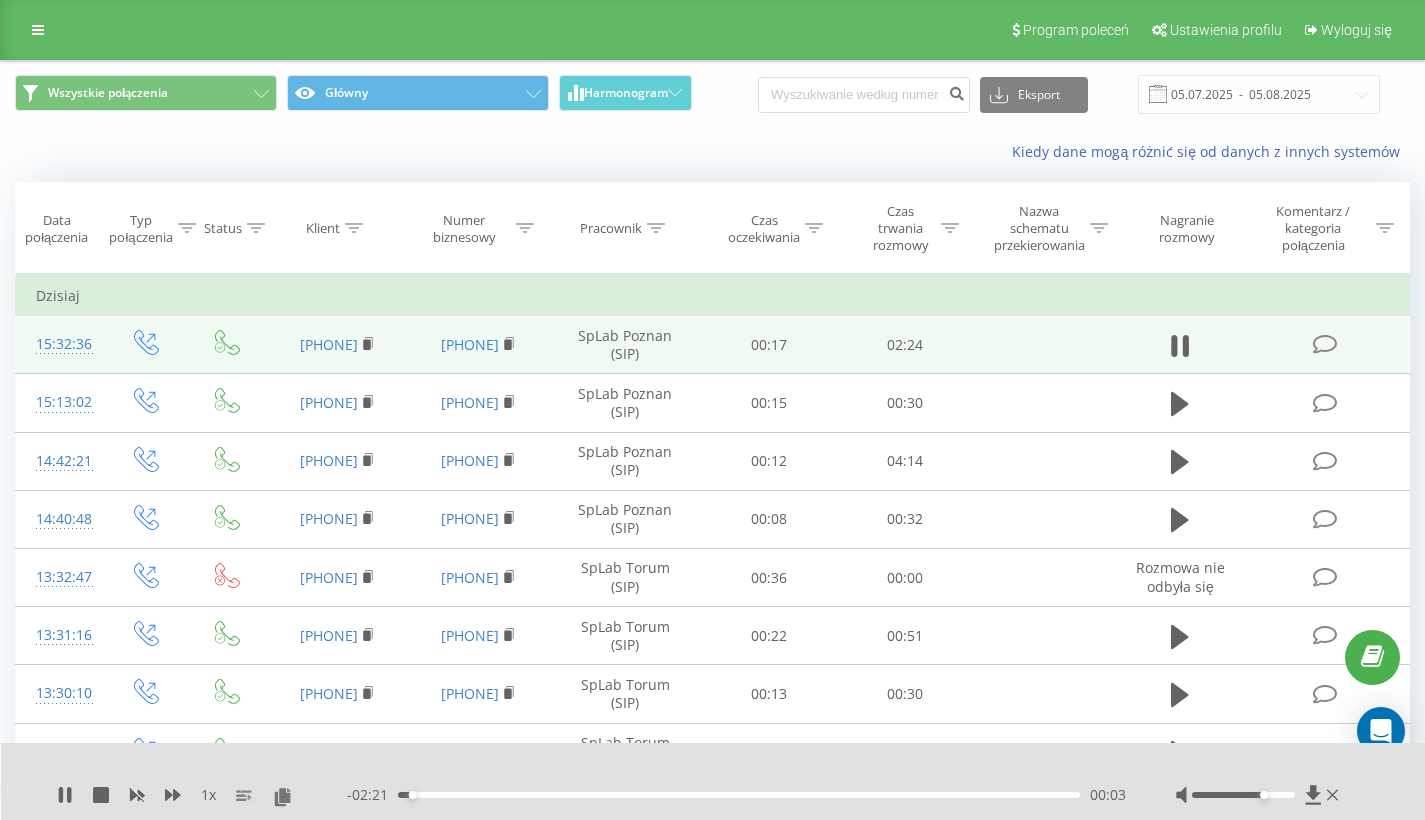 drag, startPoint x: 1250, startPoint y: 793, endPoint x: 1267, endPoint y: 793, distance: 17 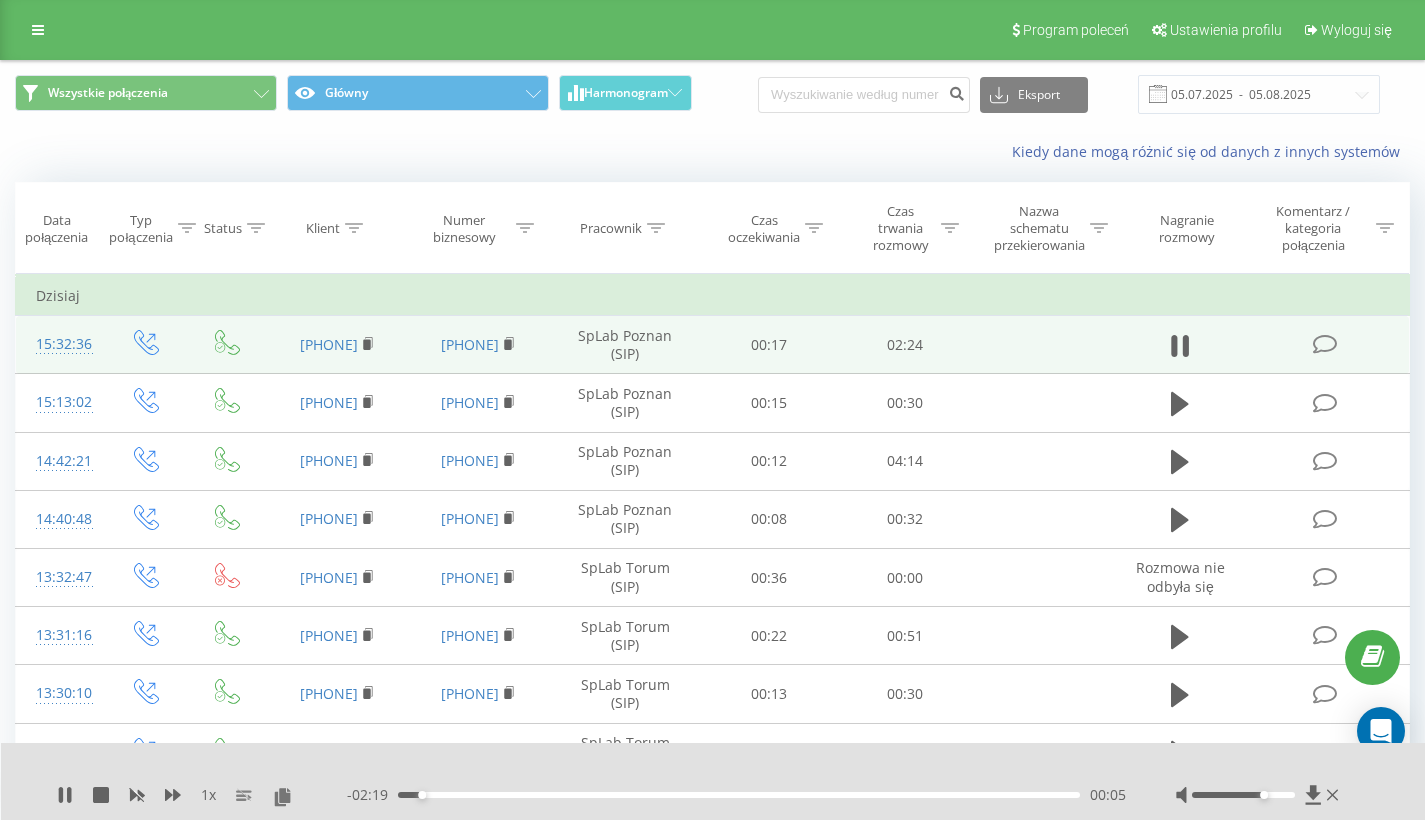 click at bounding box center [1243, 795] 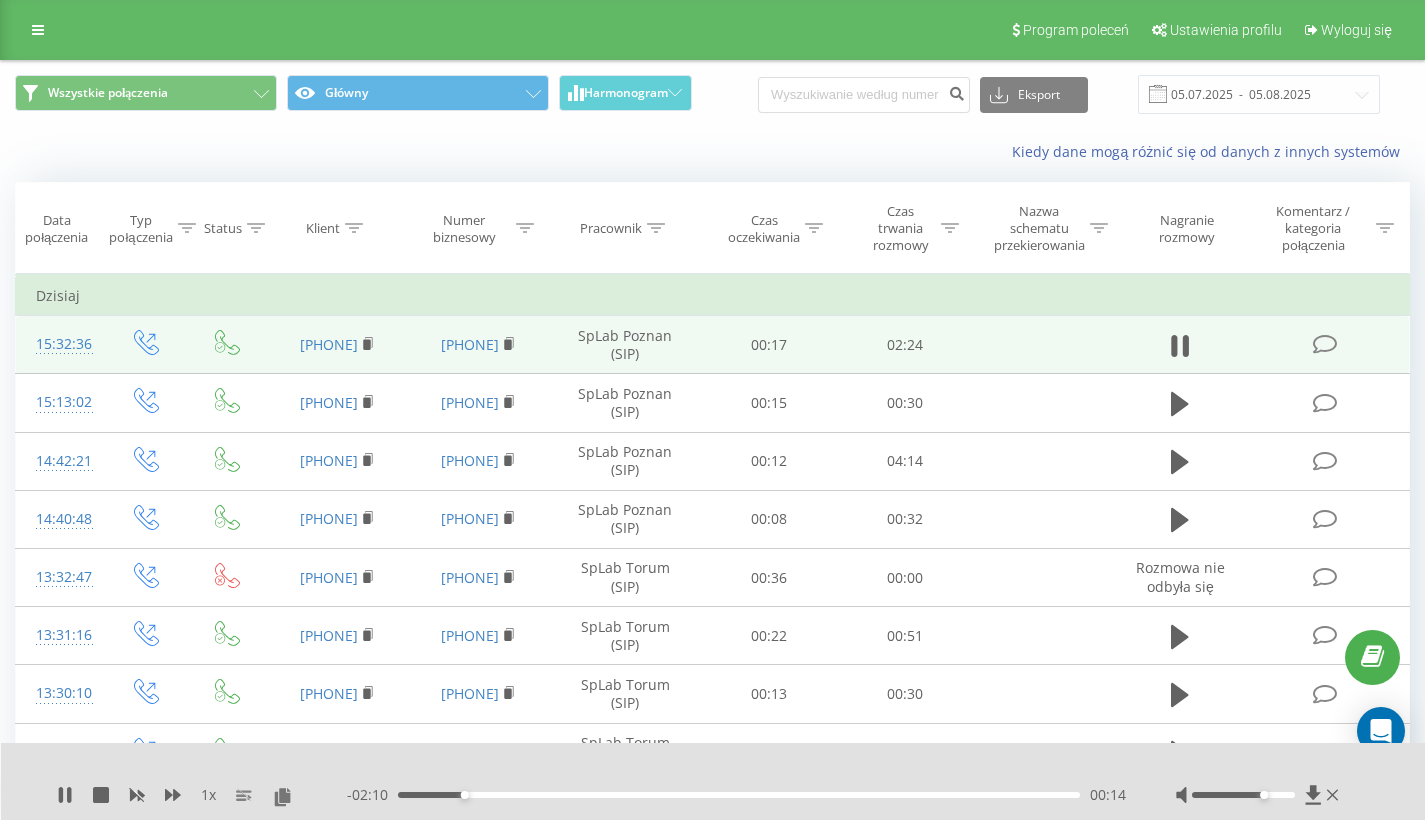 click on "00:14" at bounding box center [739, 795] 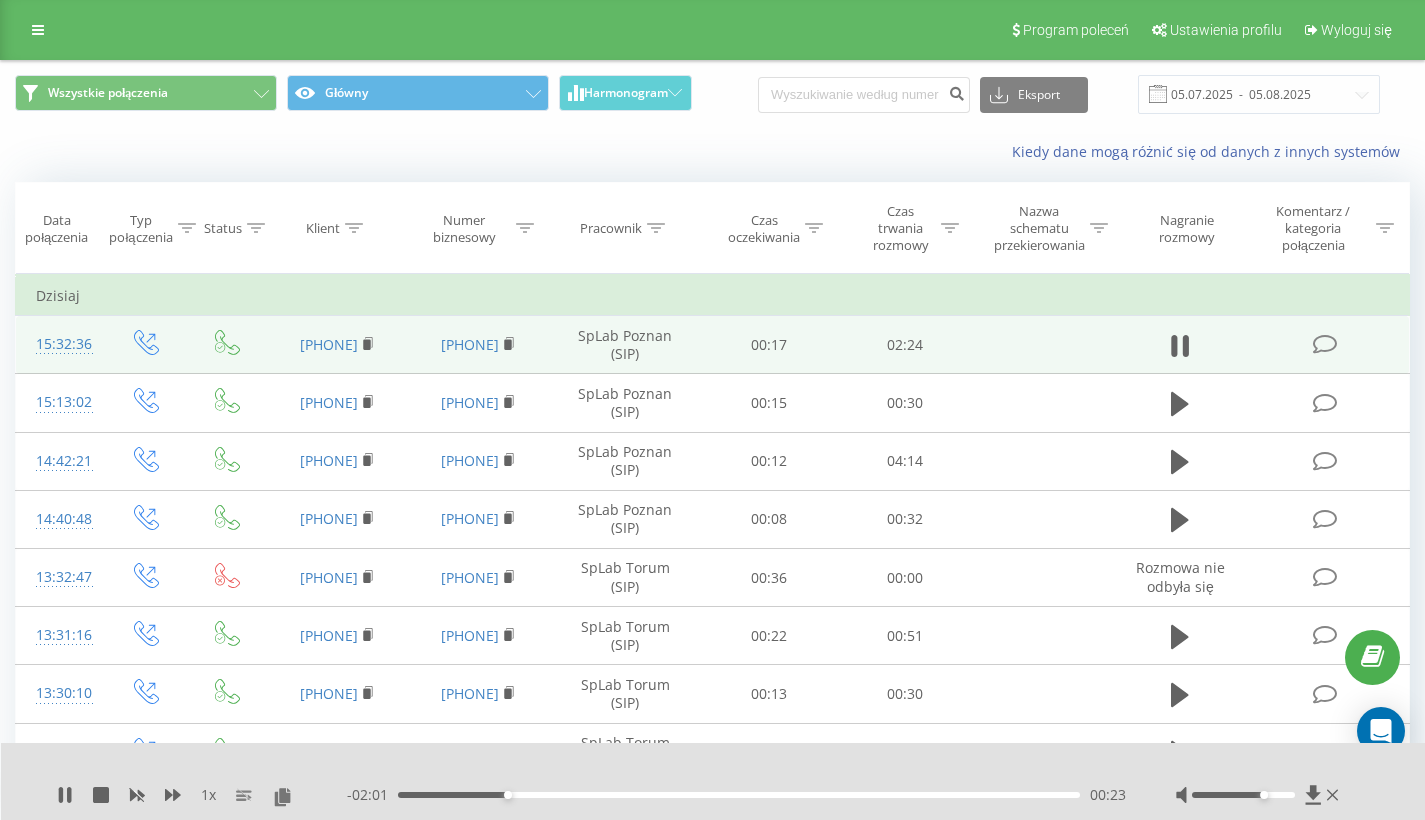 click at bounding box center [1259, 795] 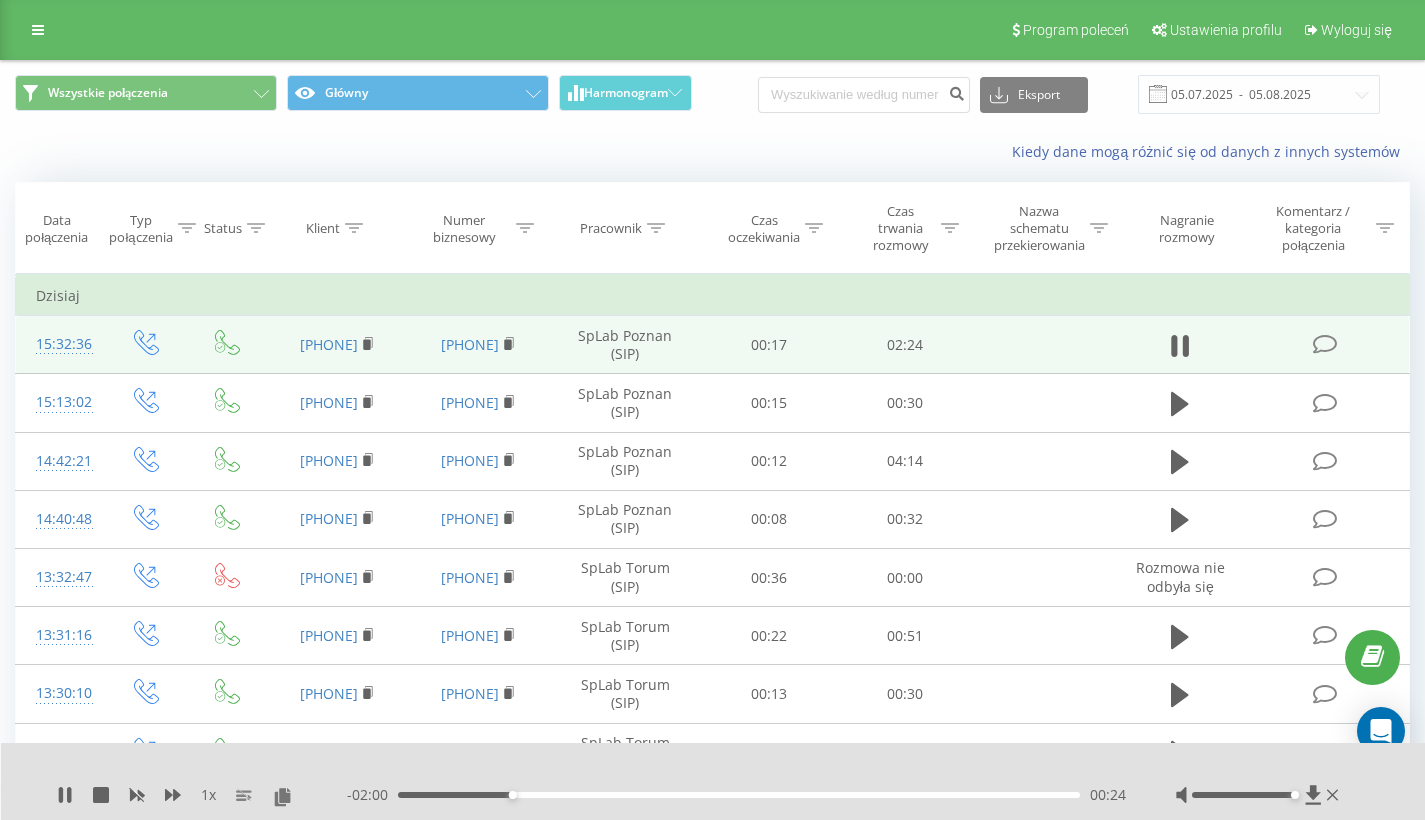 drag, startPoint x: 1268, startPoint y: 795, endPoint x: 1292, endPoint y: 796, distance: 24.020824 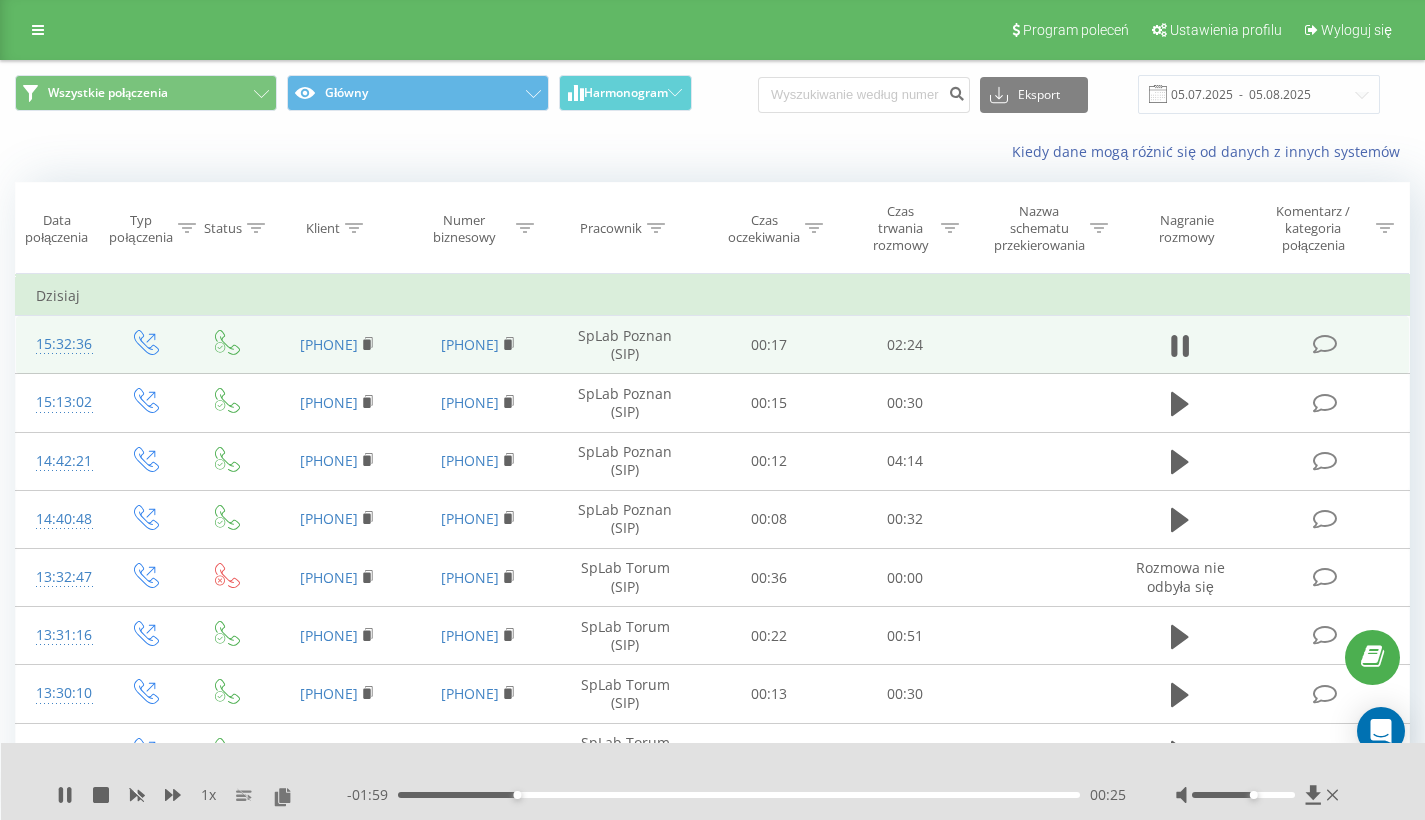 drag, startPoint x: 1292, startPoint y: 796, endPoint x: 1249, endPoint y: 797, distance: 43.011627 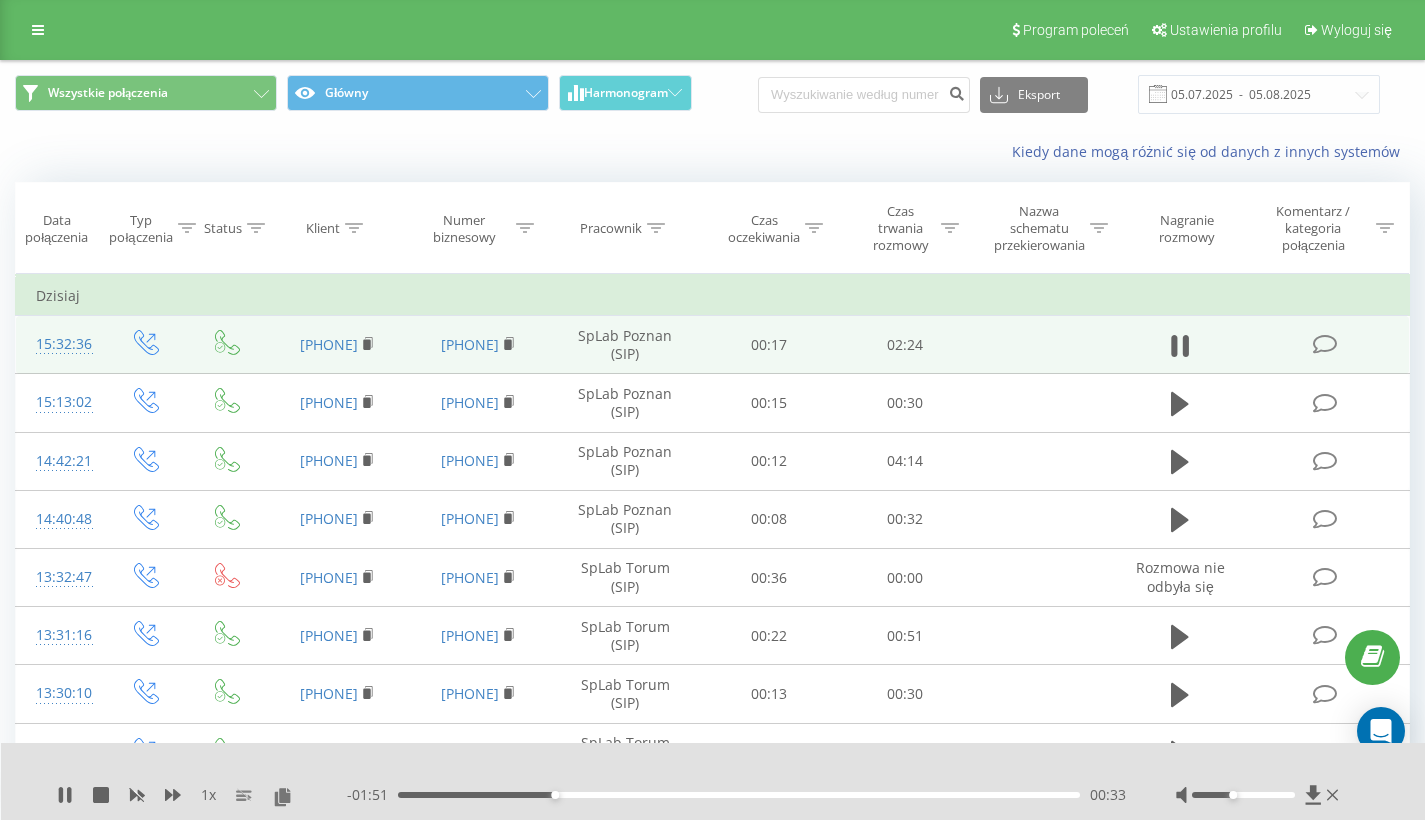 drag, startPoint x: 1247, startPoint y: 796, endPoint x: 1233, endPoint y: 796, distance: 14 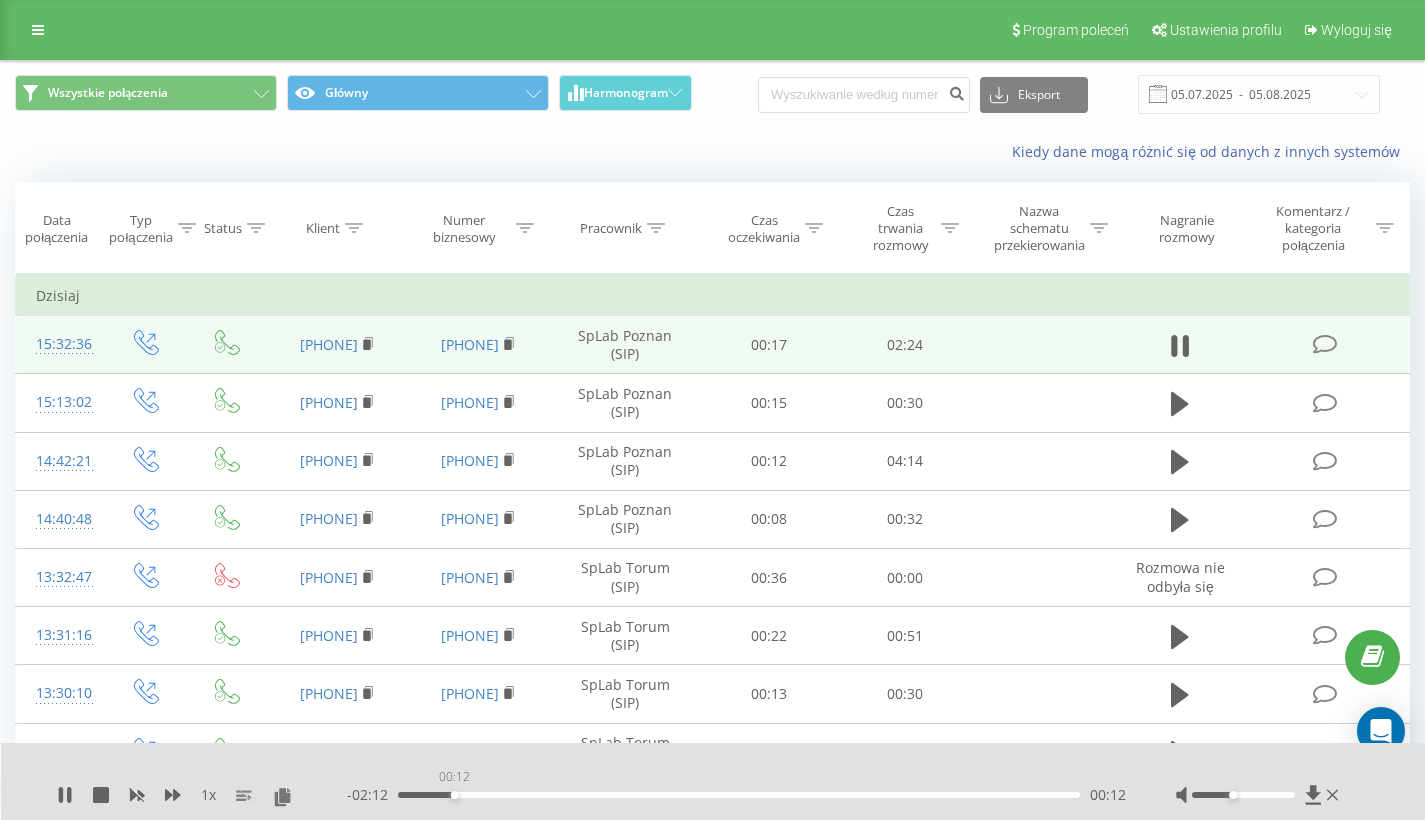 drag, startPoint x: 539, startPoint y: 792, endPoint x: 450, endPoint y: 793, distance: 89.005615 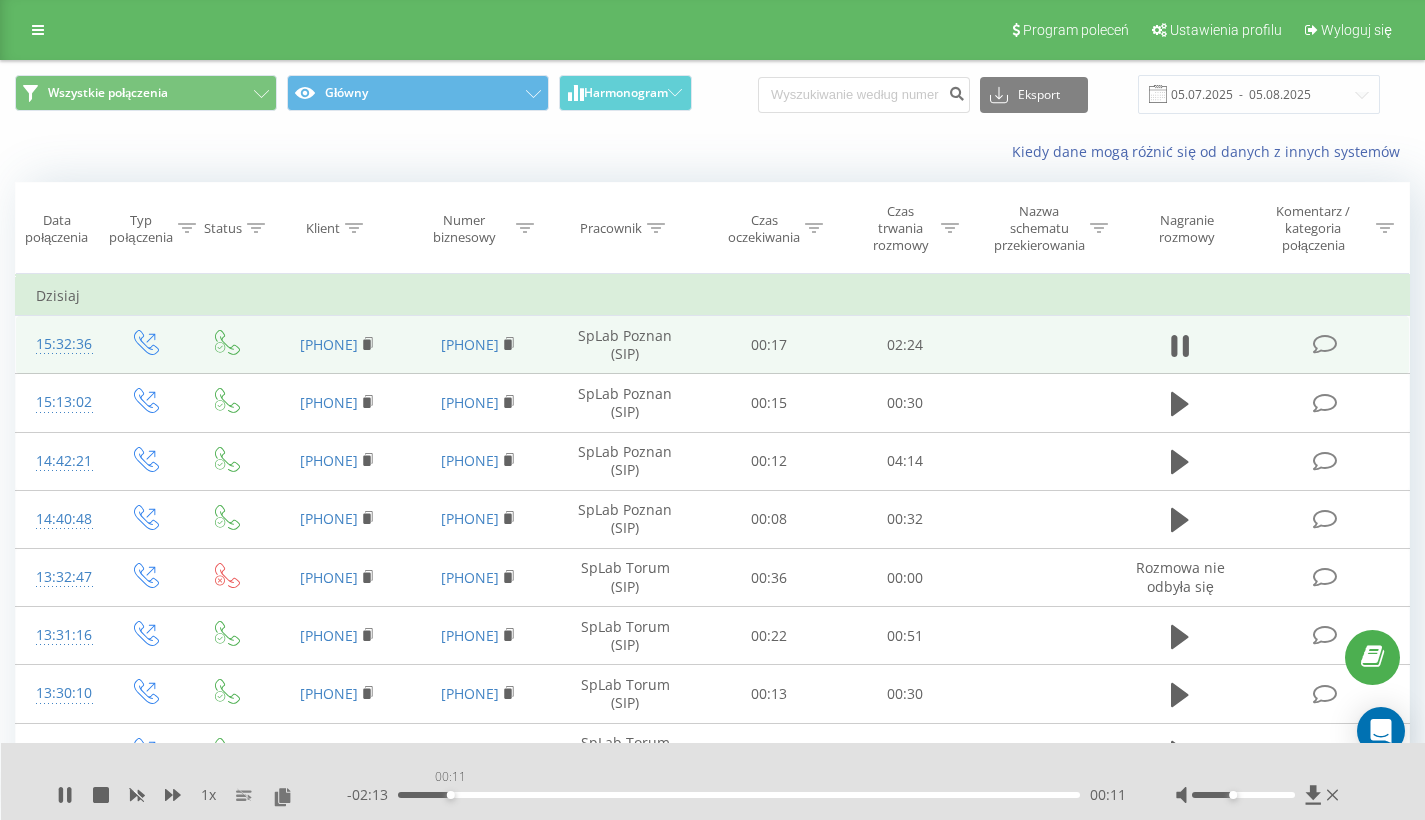 click on "00:11" at bounding box center [451, 795] 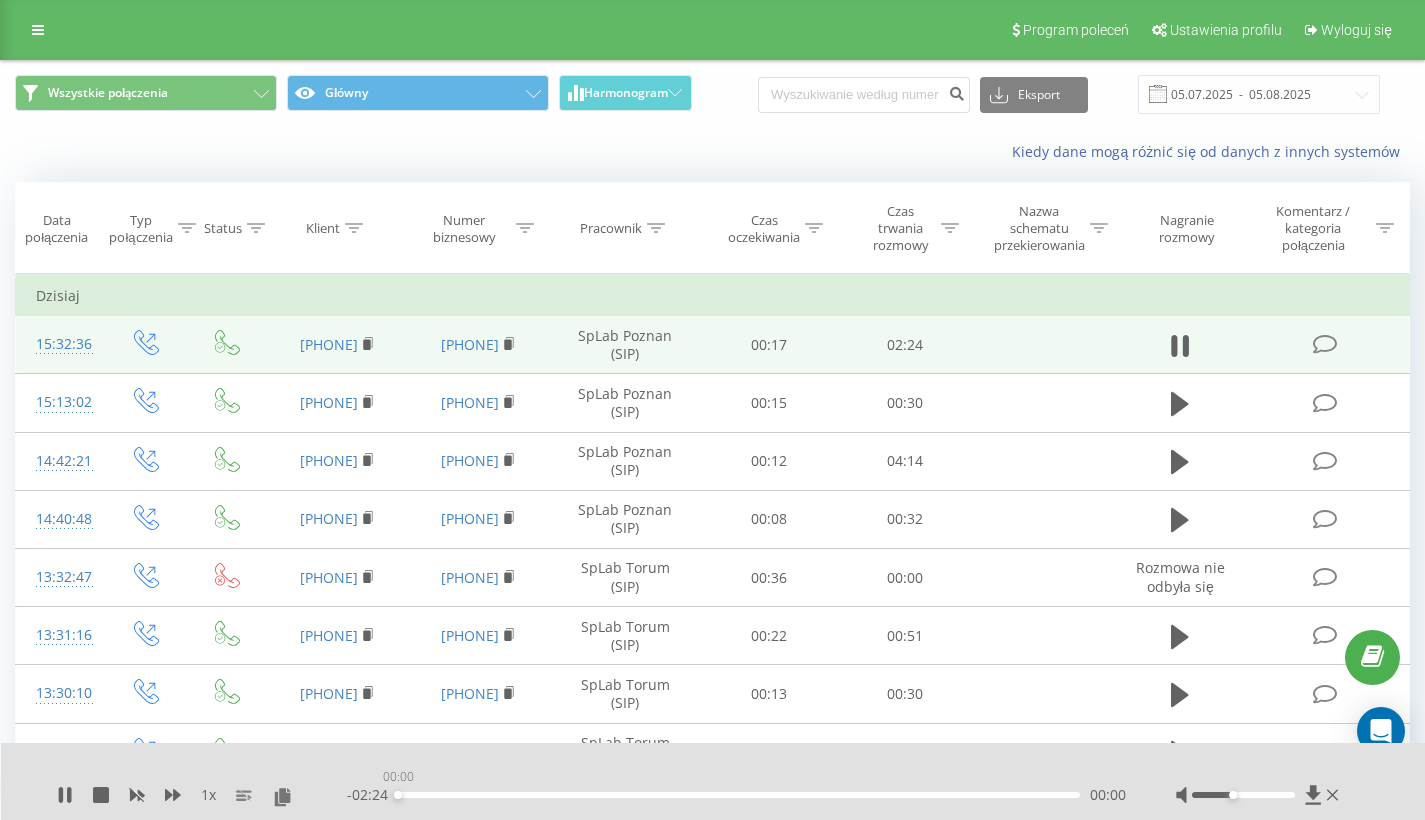 drag, startPoint x: 450, startPoint y: 793, endPoint x: 395, endPoint y: 794, distance: 55.00909 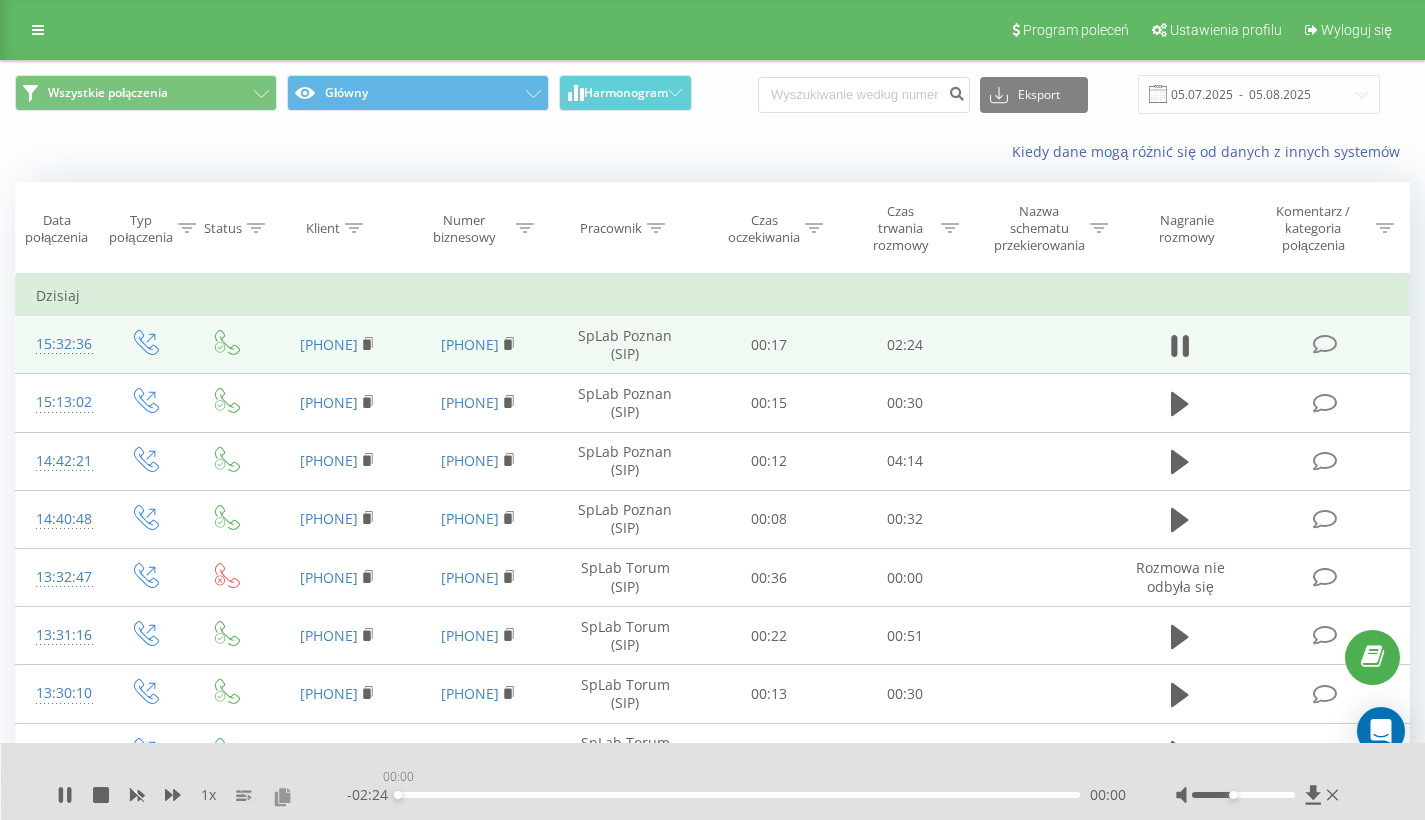 drag, startPoint x: 955, startPoint y: 797, endPoint x: 273, endPoint y: 795, distance: 682.0029 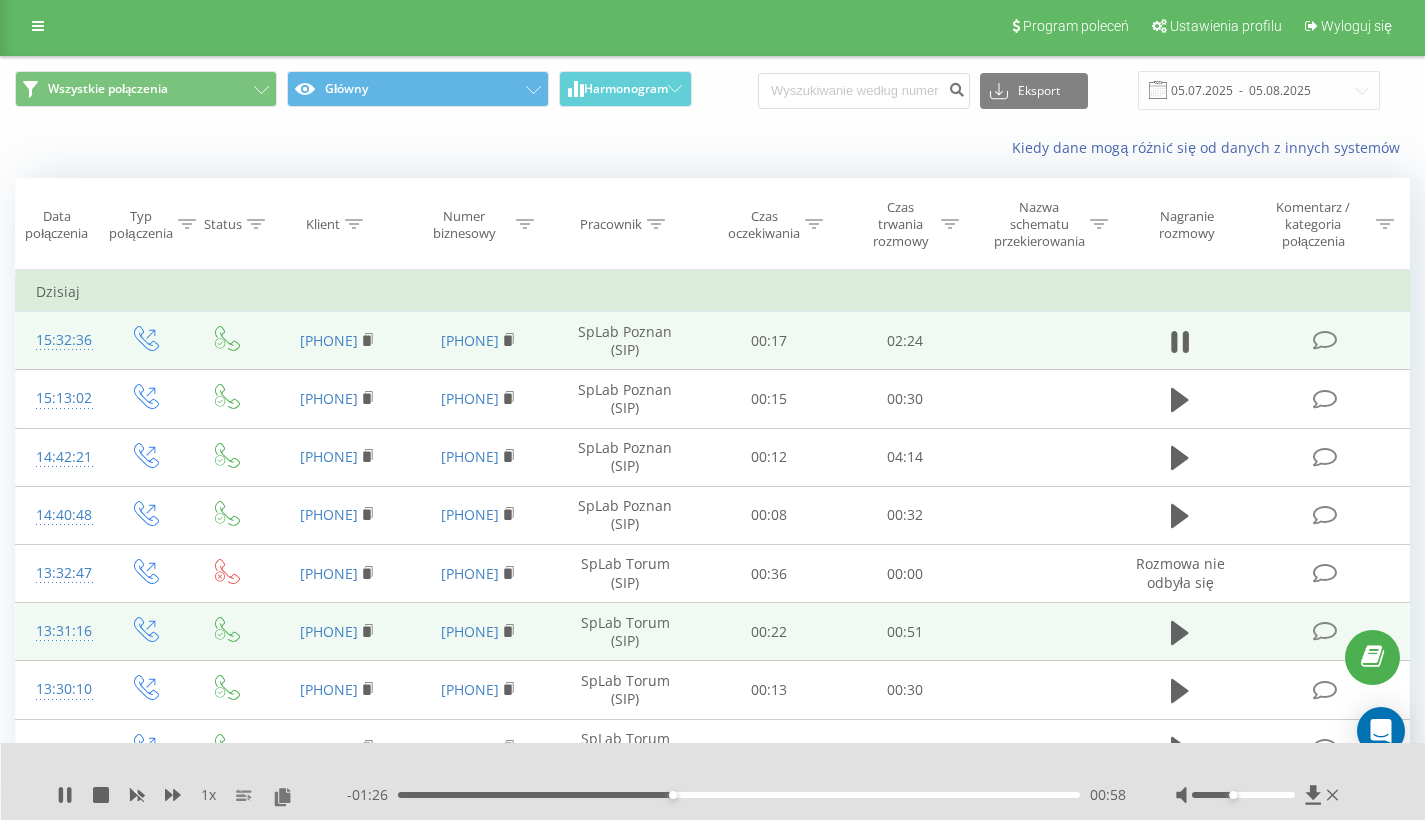 scroll, scrollTop: 0, scrollLeft: 0, axis: both 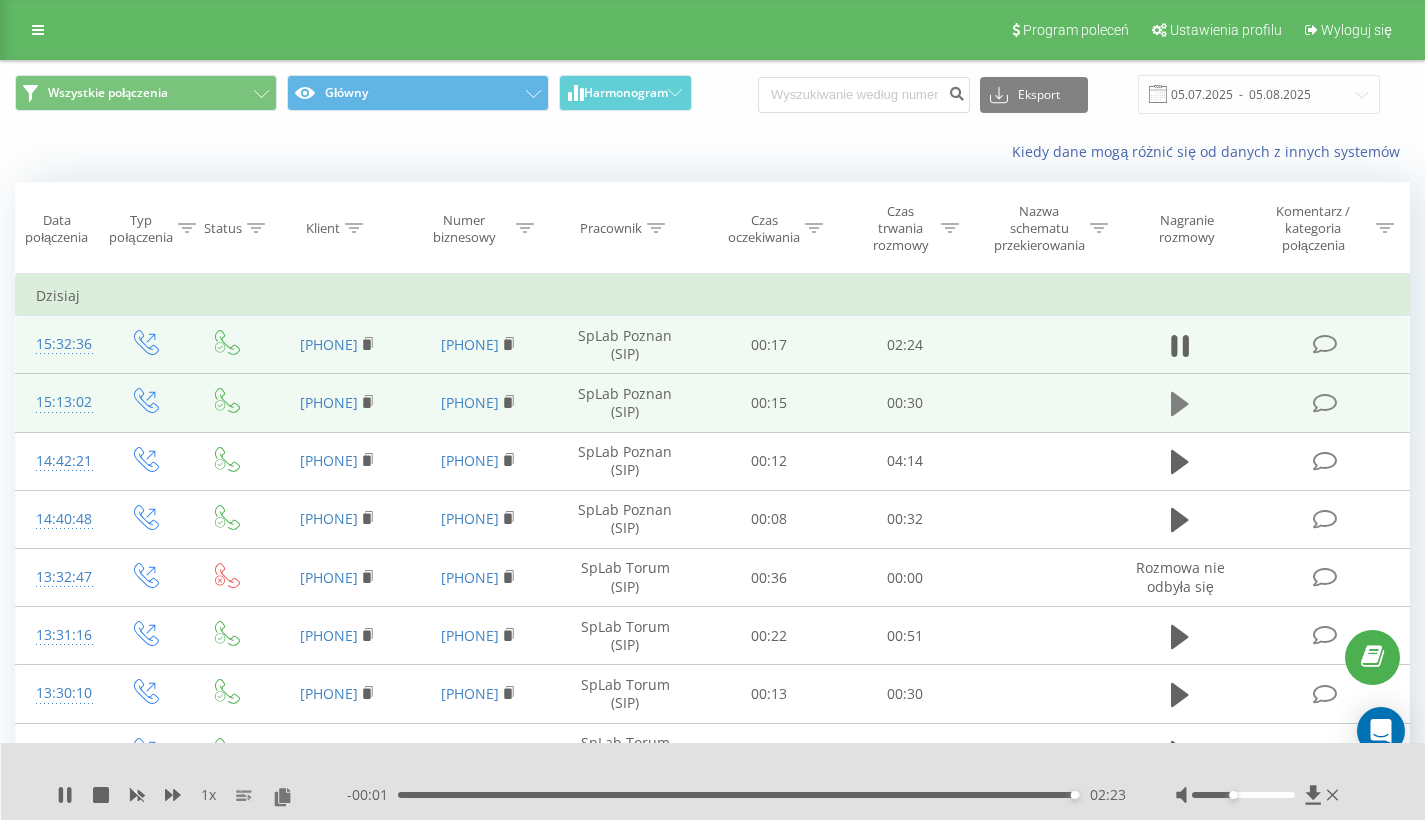 click 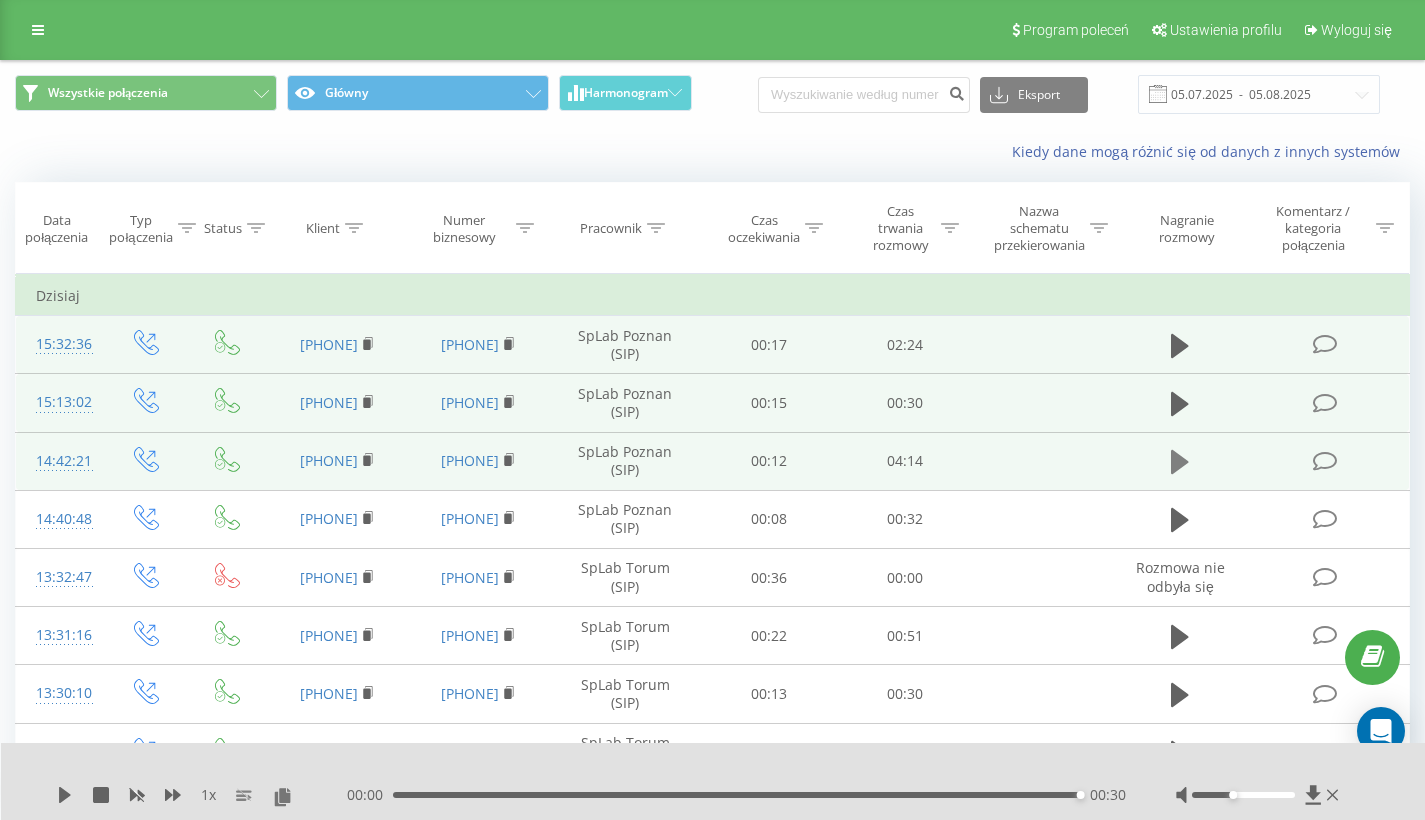 click 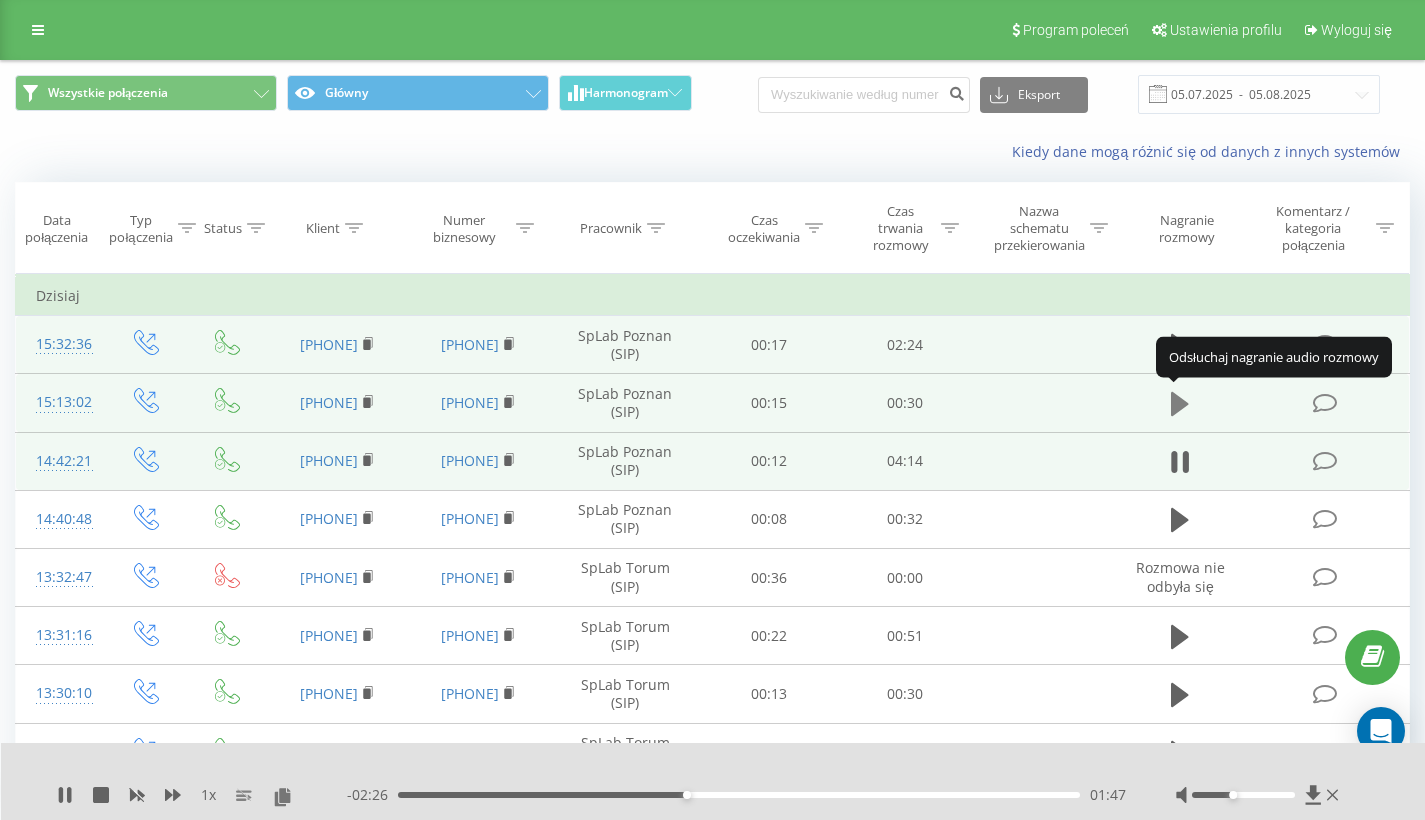 click 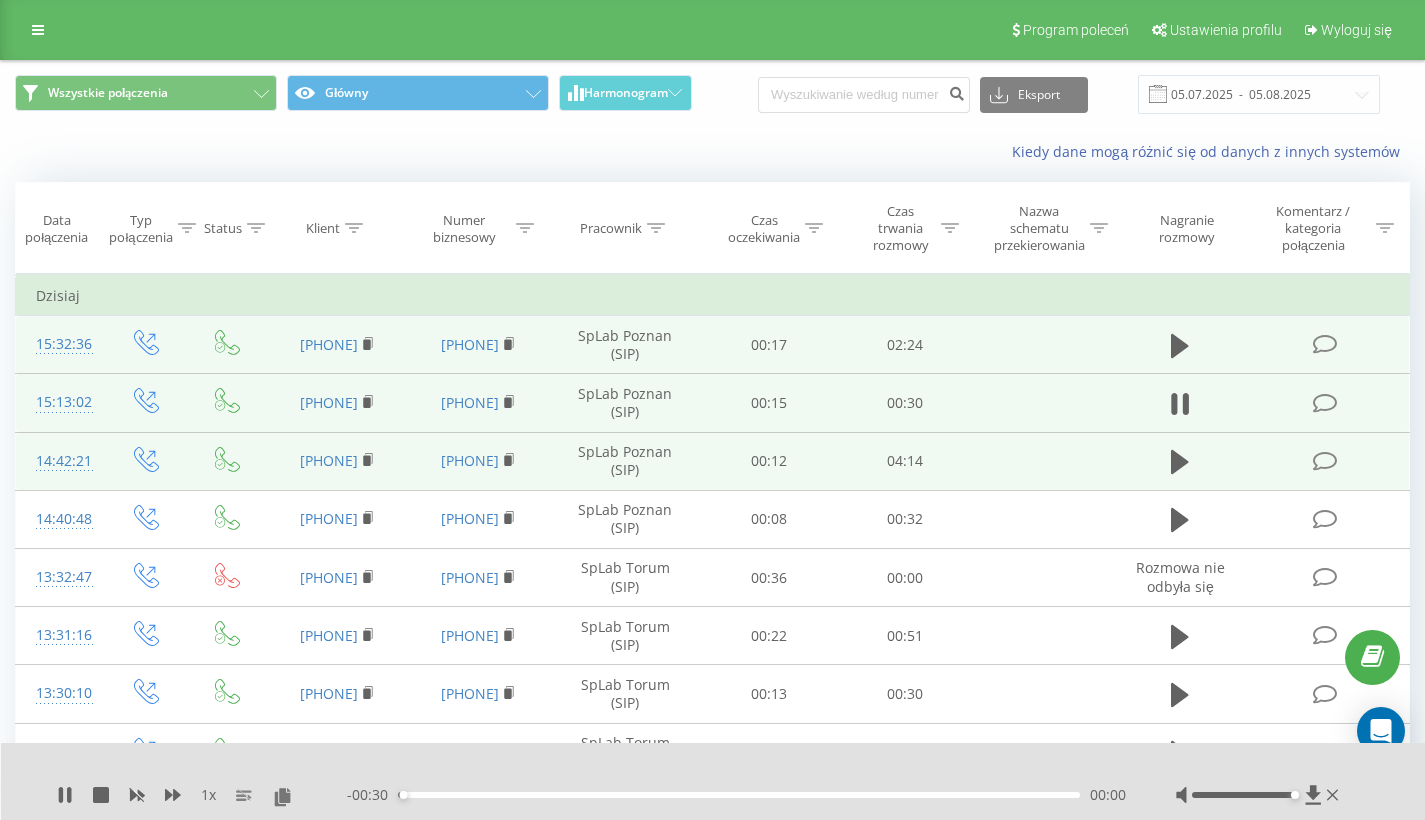 drag, startPoint x: 1237, startPoint y: 795, endPoint x: 1292, endPoint y: 798, distance: 55.081757 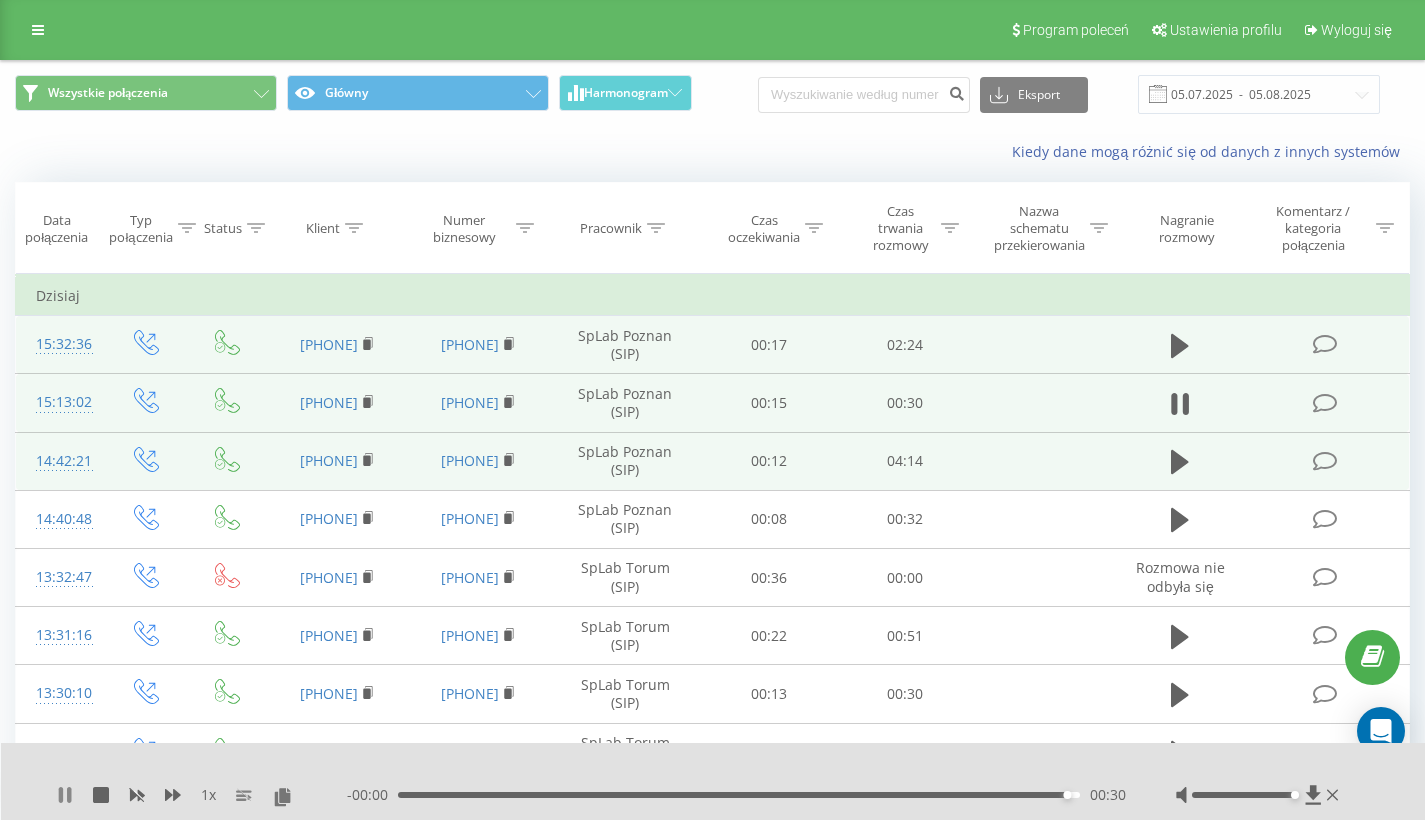 click 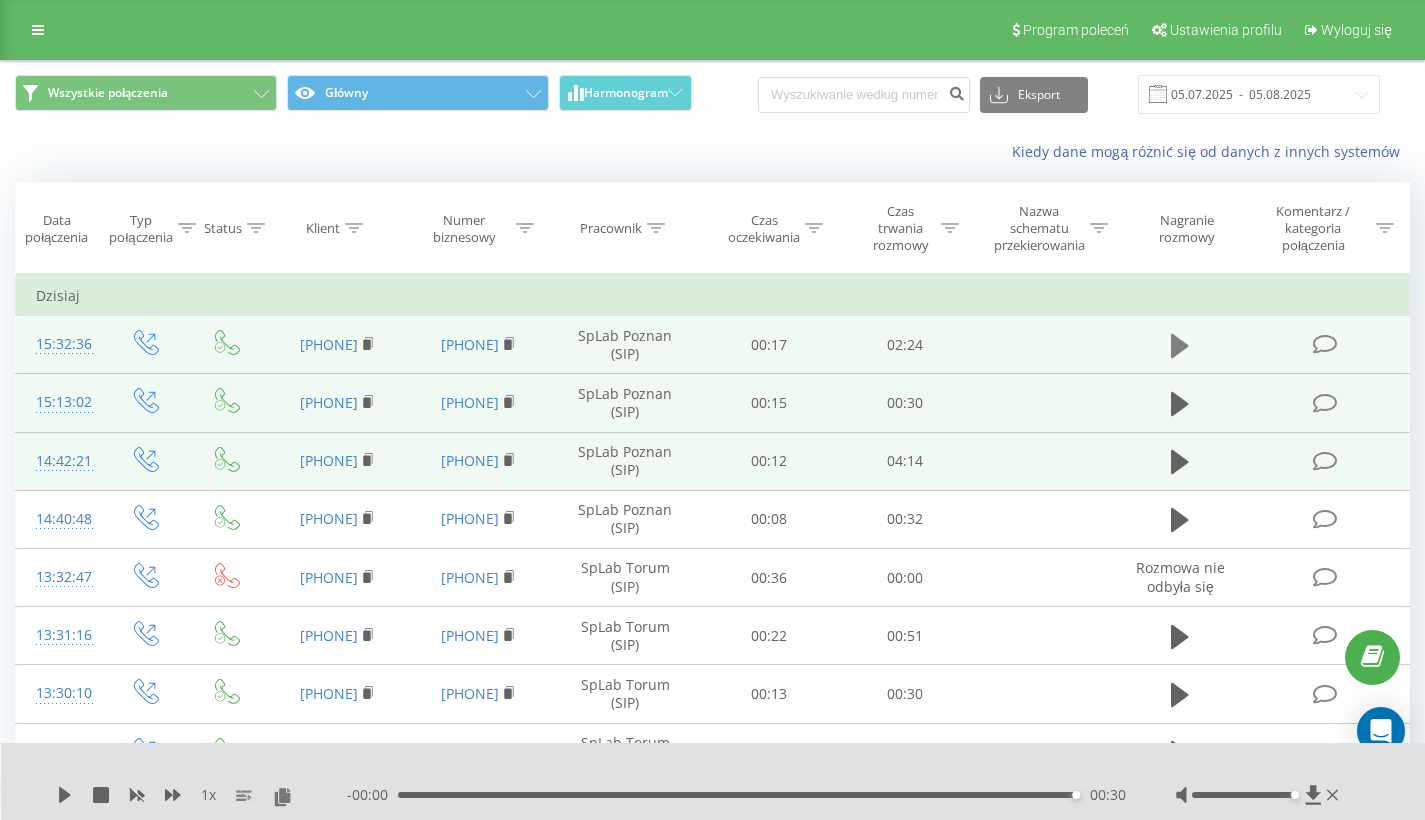 click 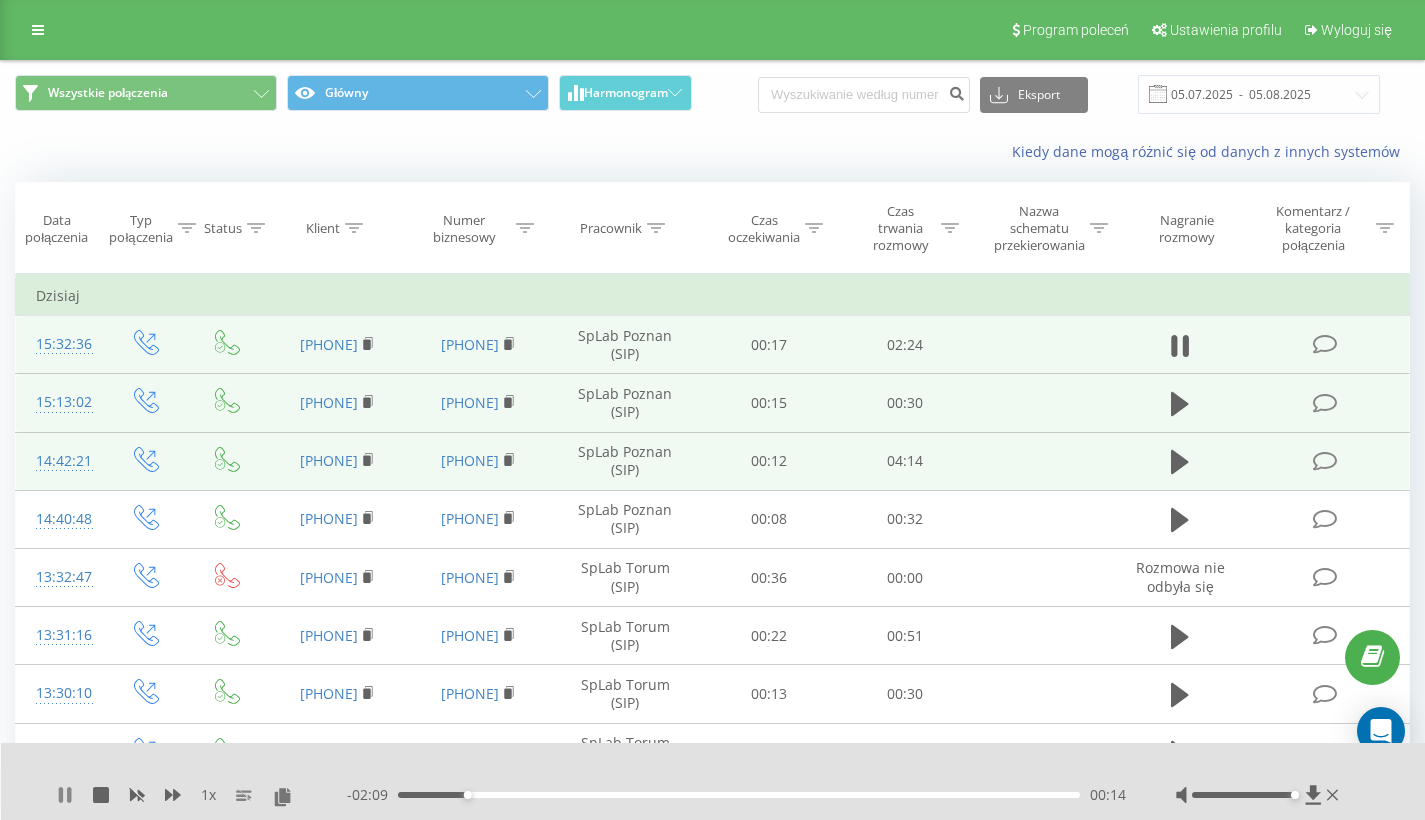click at bounding box center [65, 795] 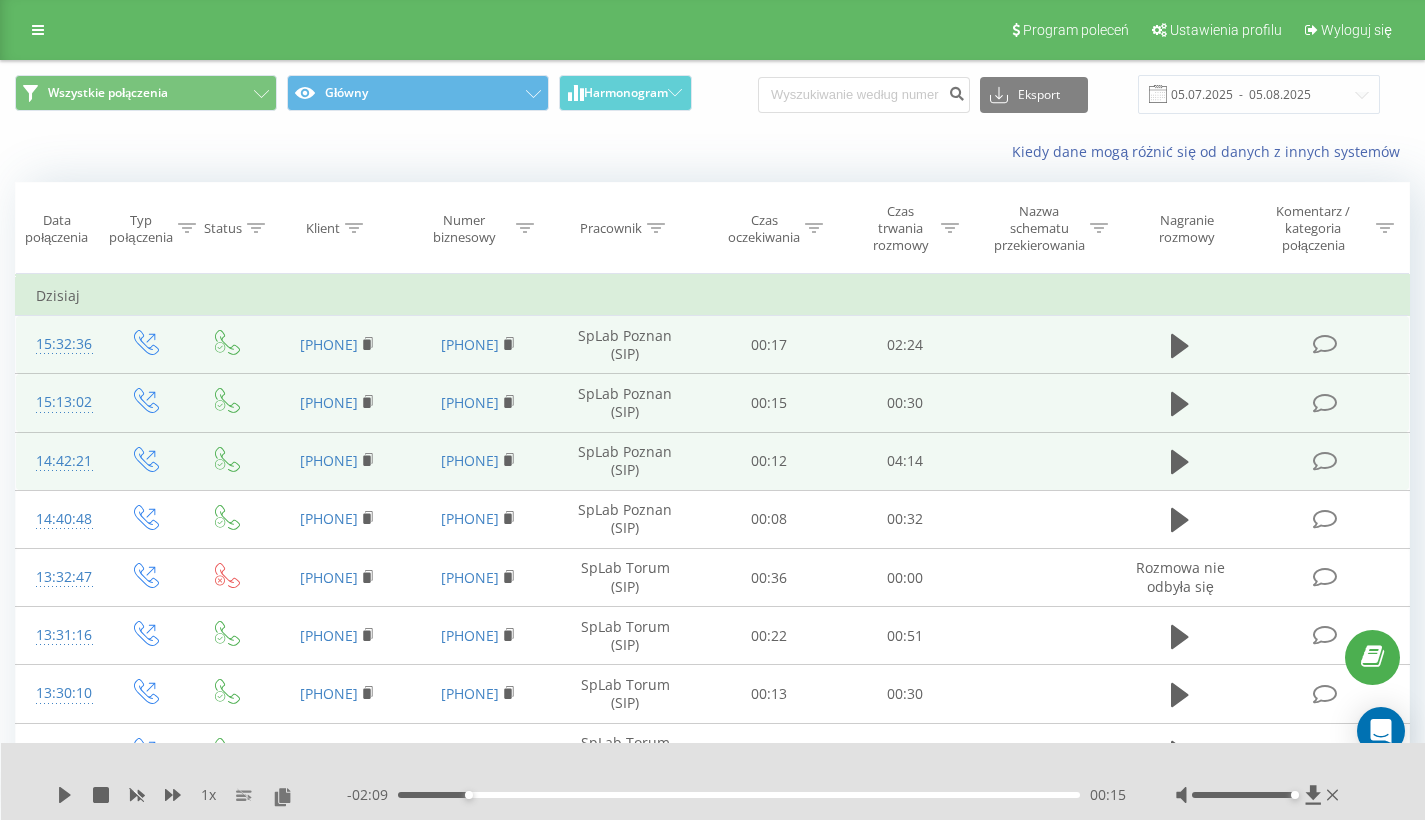 click at bounding box center [65, 795] 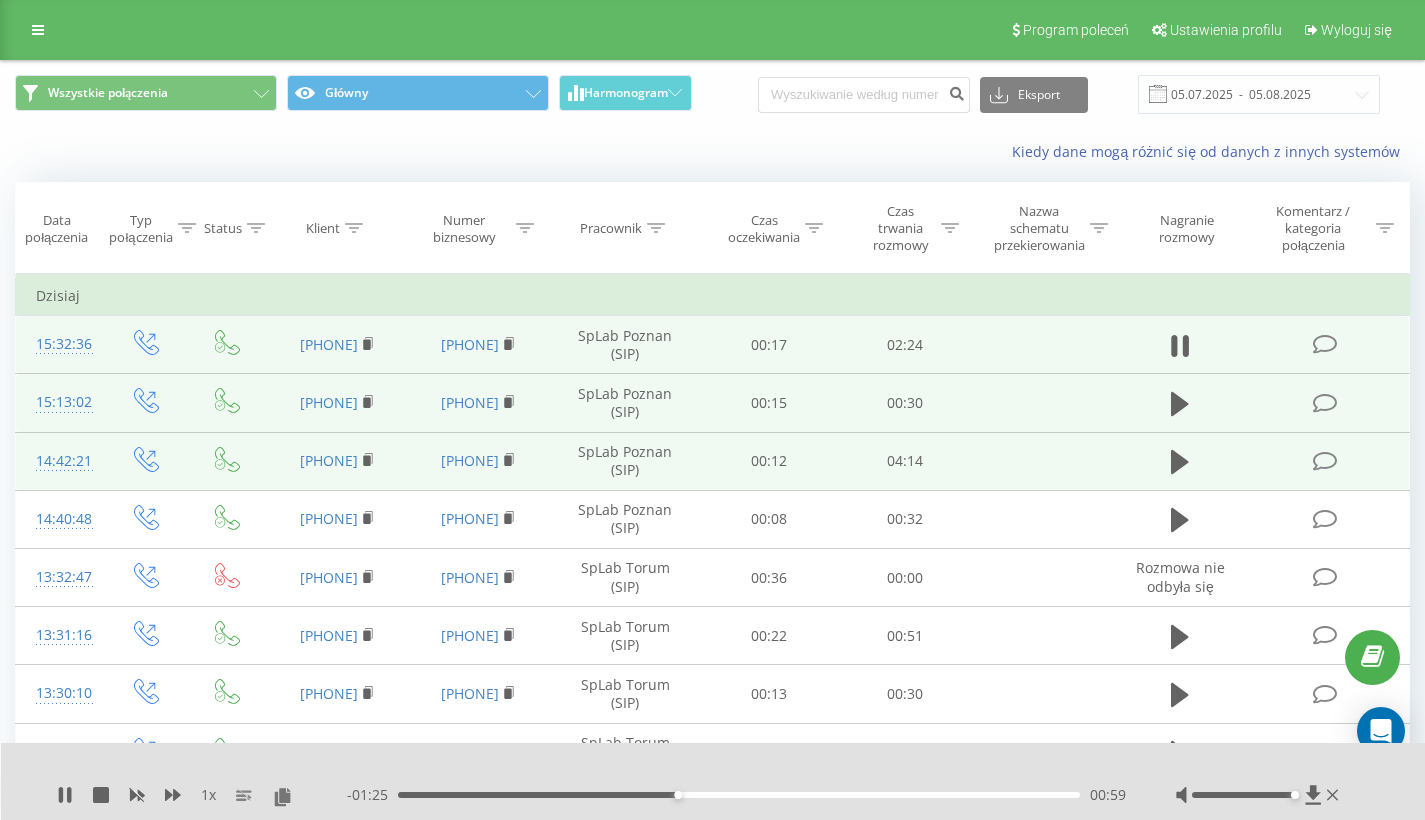 click on "1 x - 01:25 00:59 00:59" at bounding box center (713, 781) 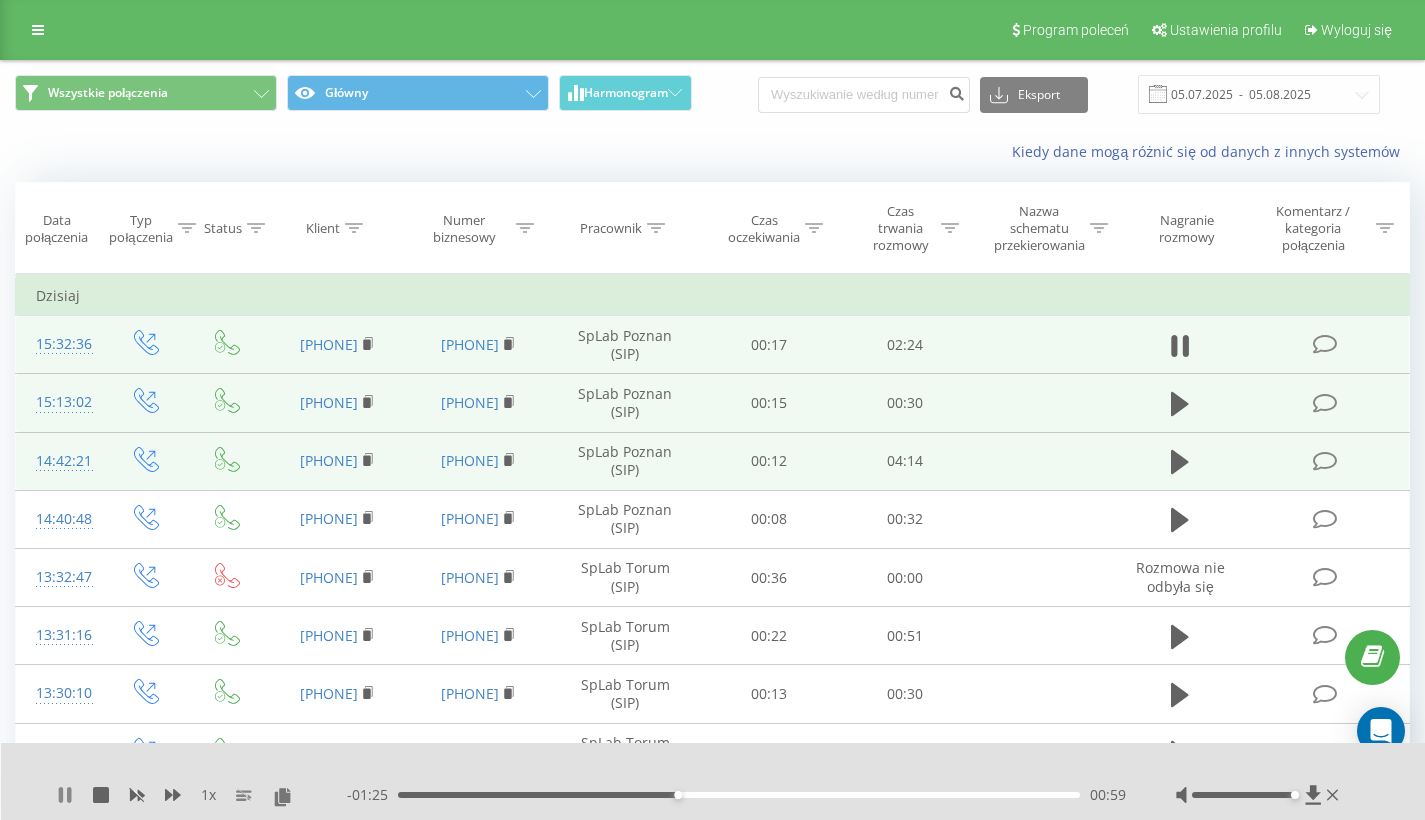 click 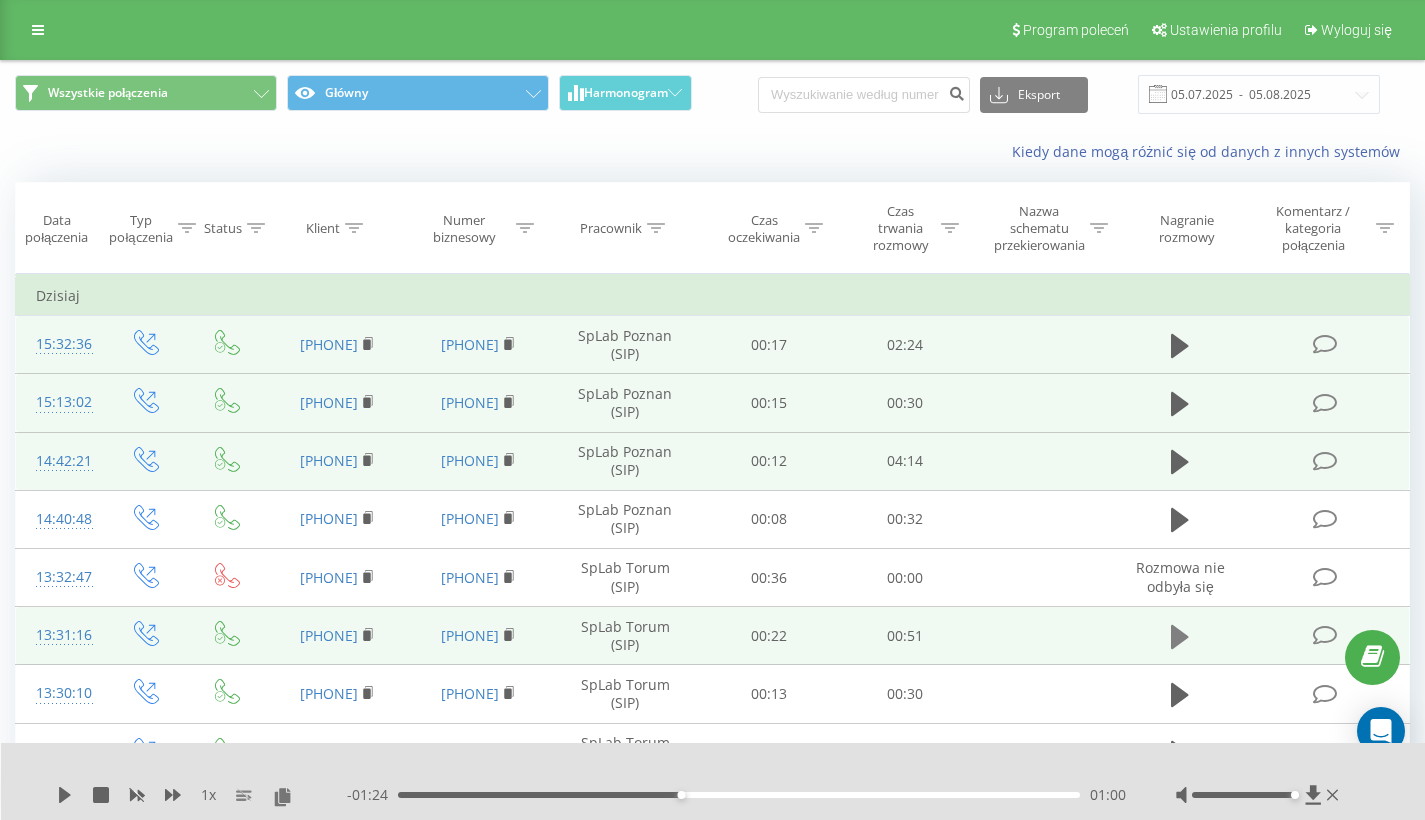 click 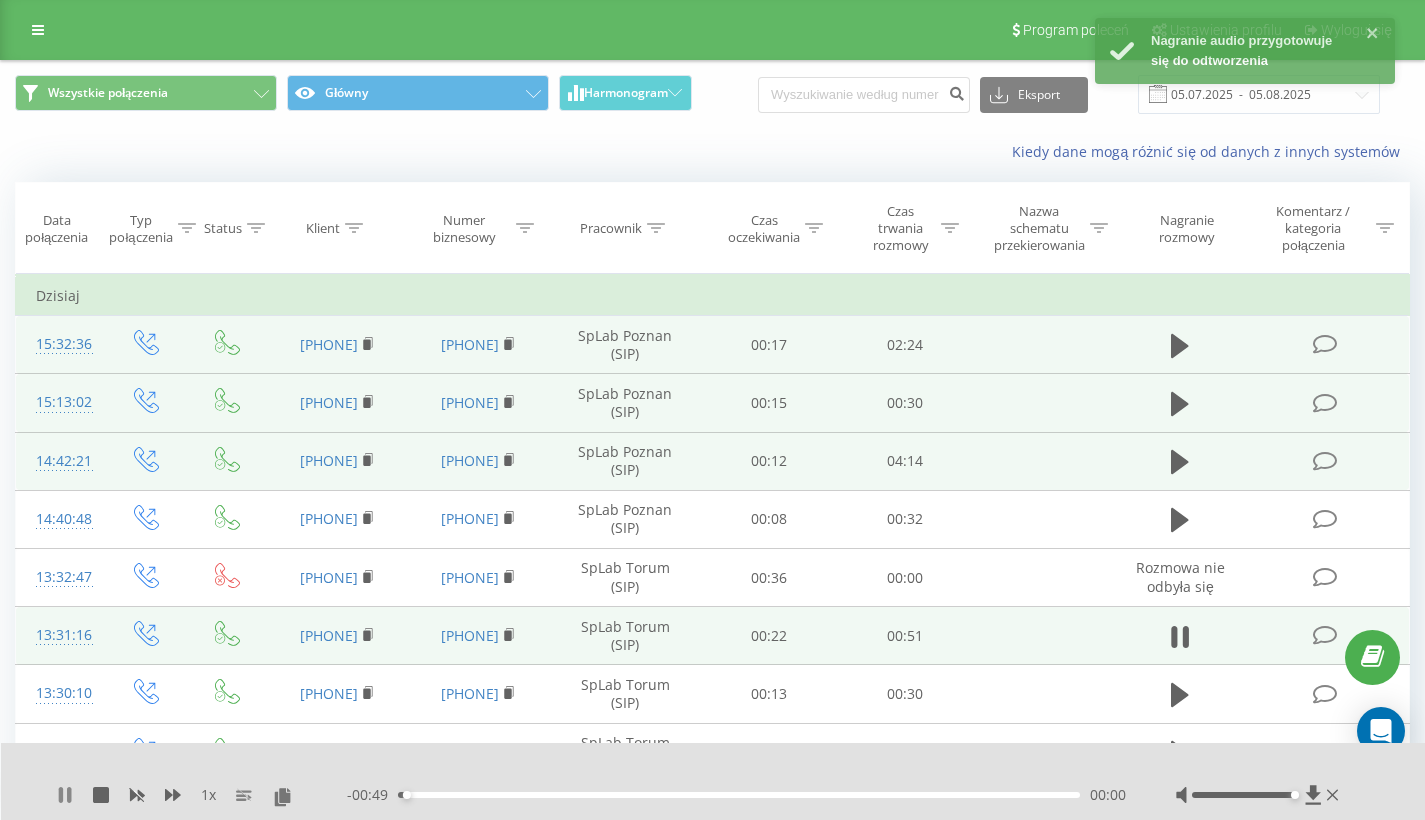 click 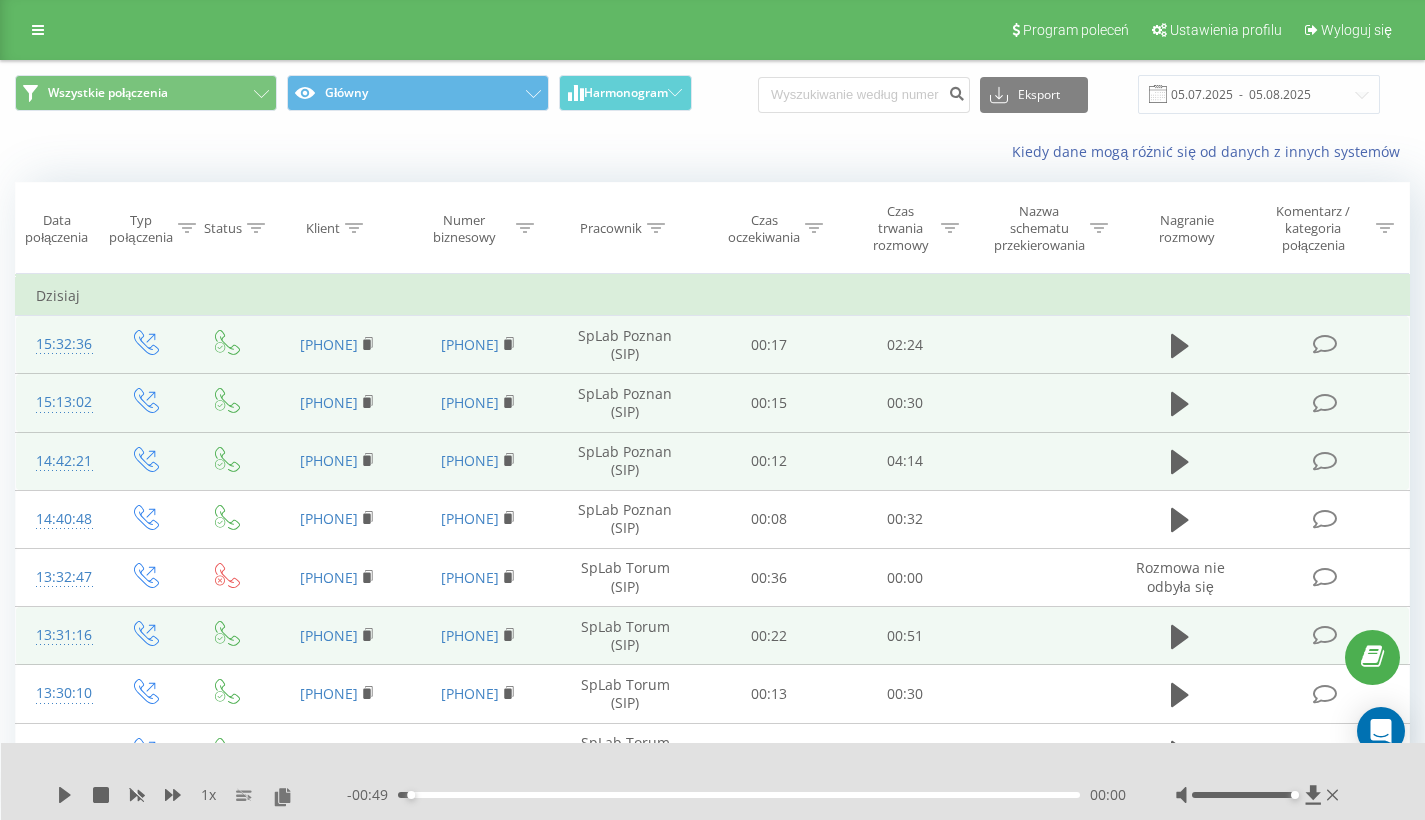 click 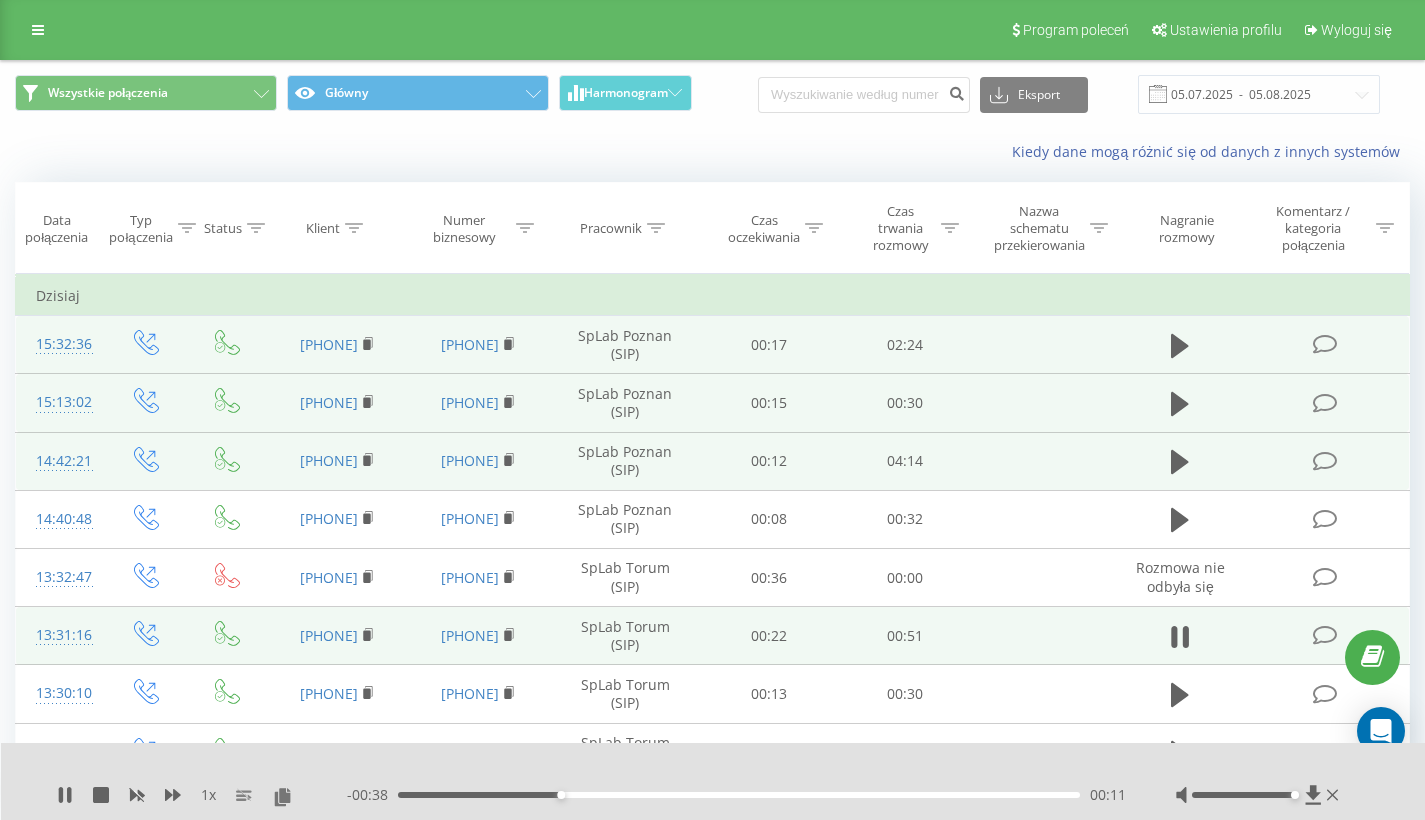 click 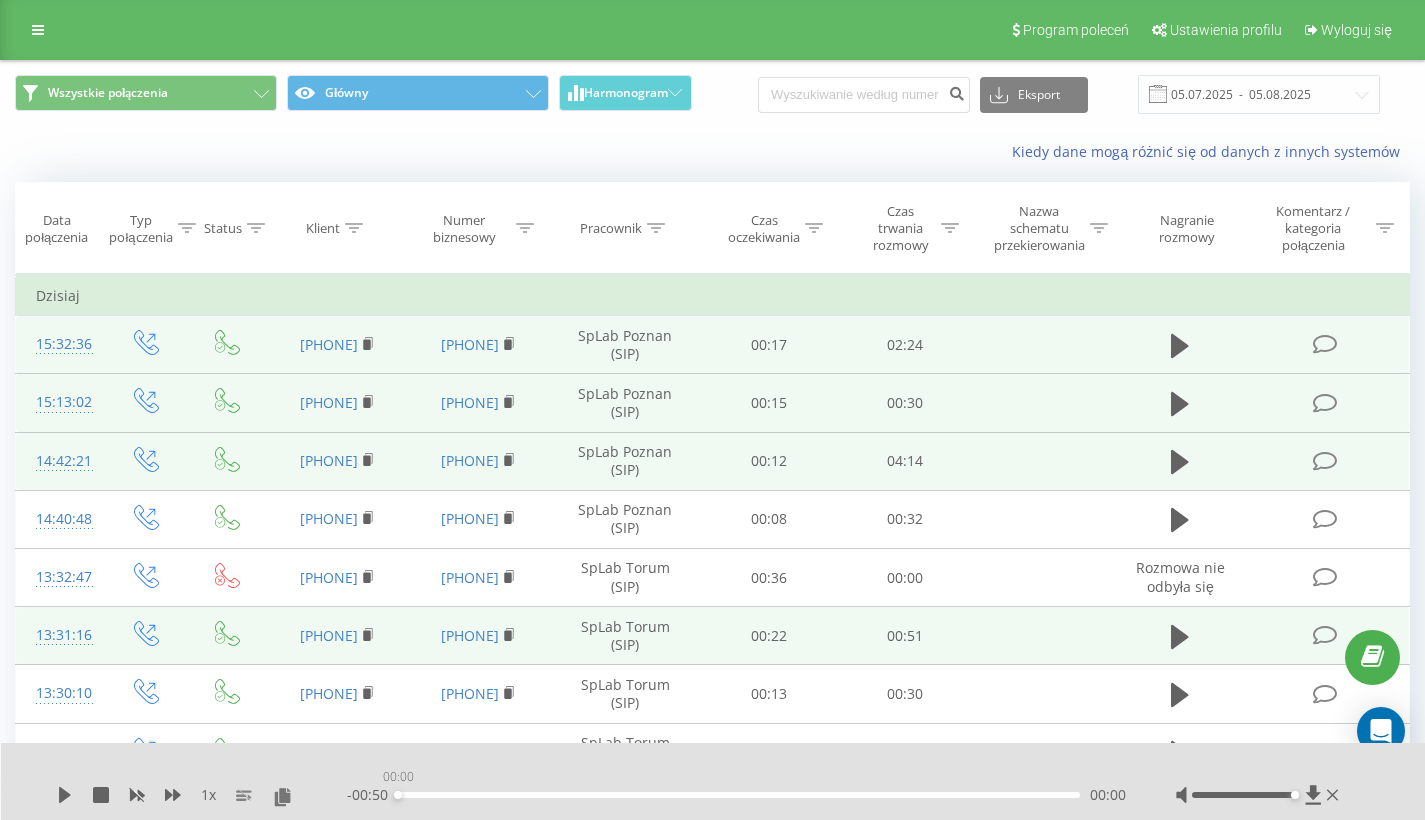drag, startPoint x: 552, startPoint y: 793, endPoint x: 391, endPoint y: 788, distance: 161.07762 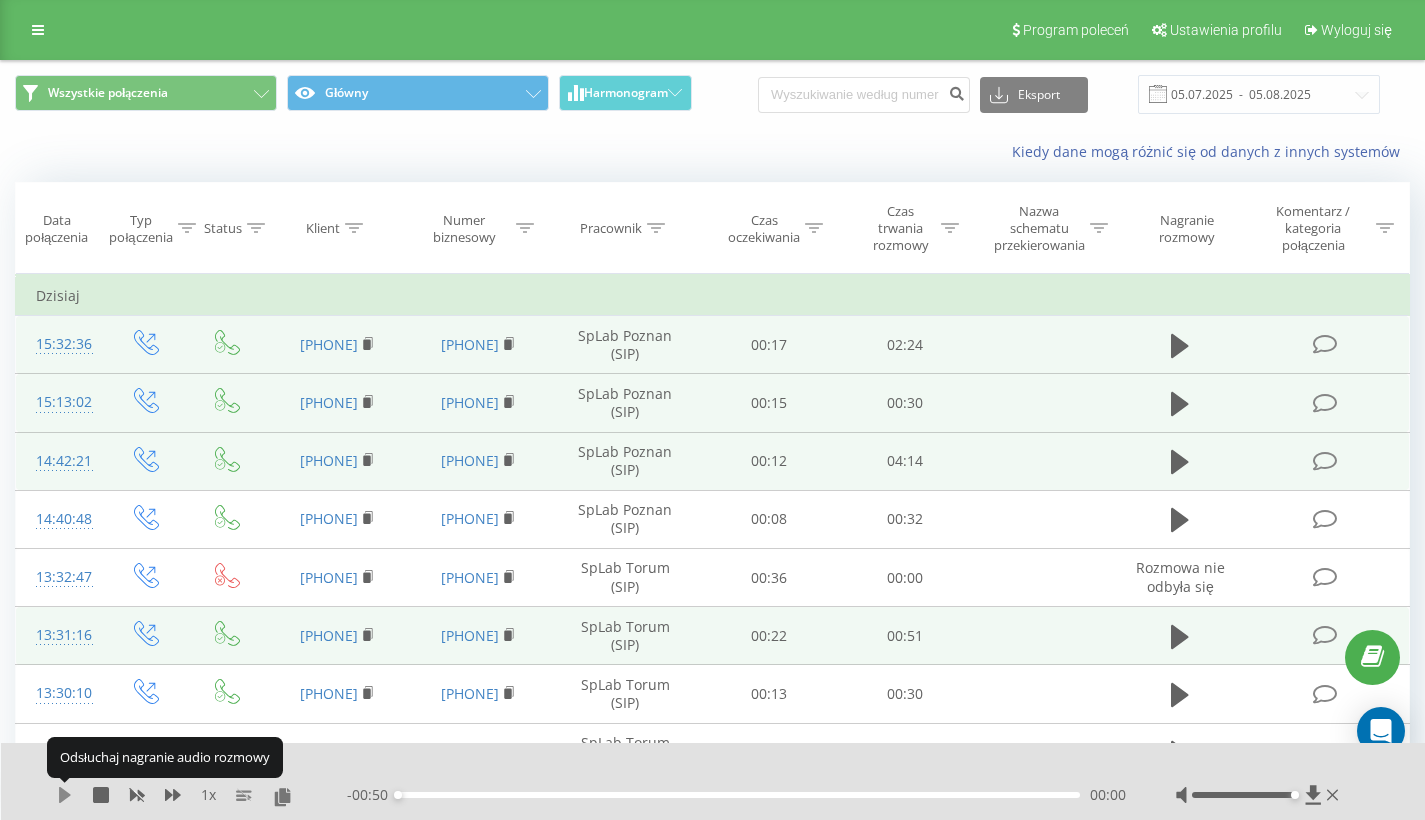 click 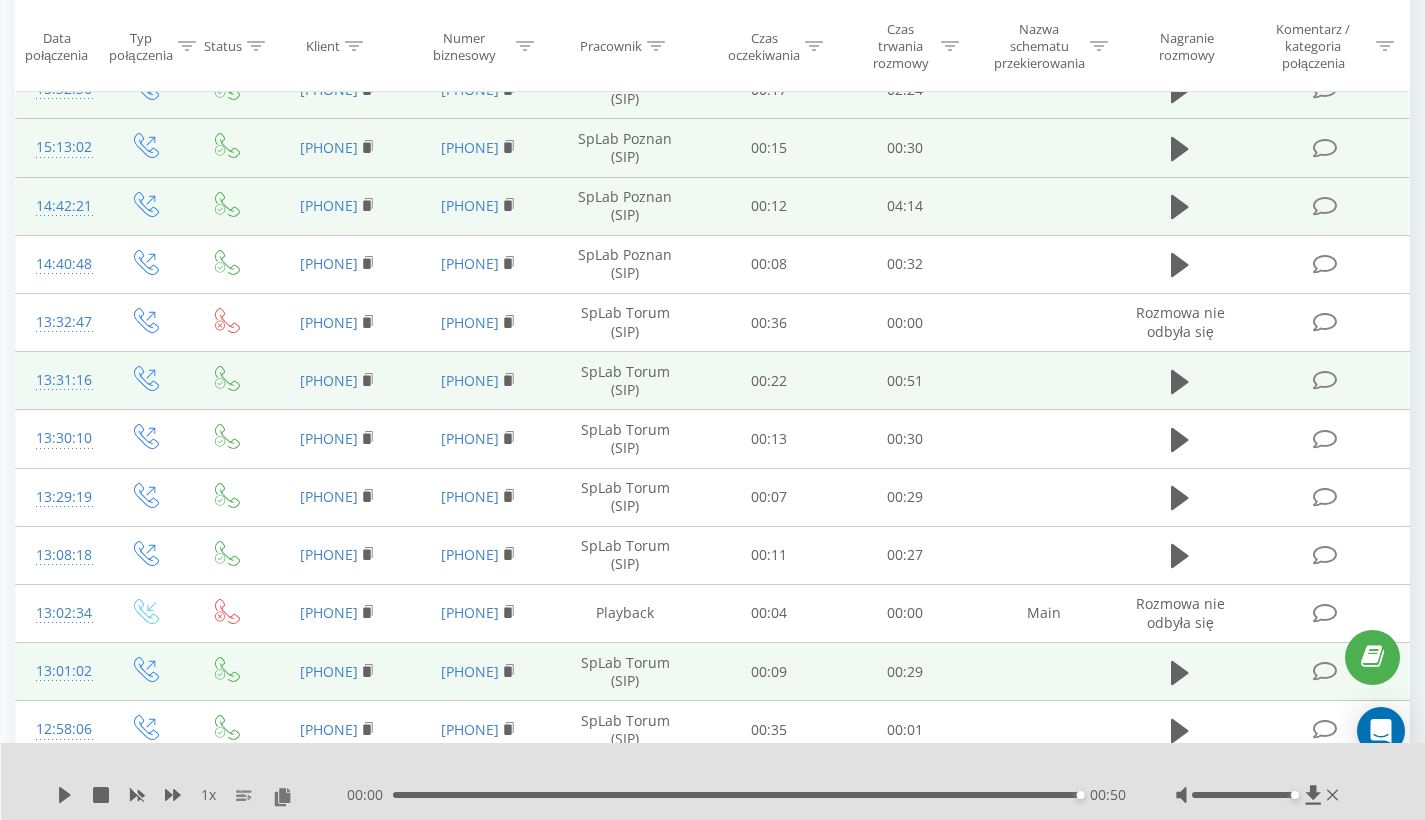 scroll, scrollTop: 288, scrollLeft: 0, axis: vertical 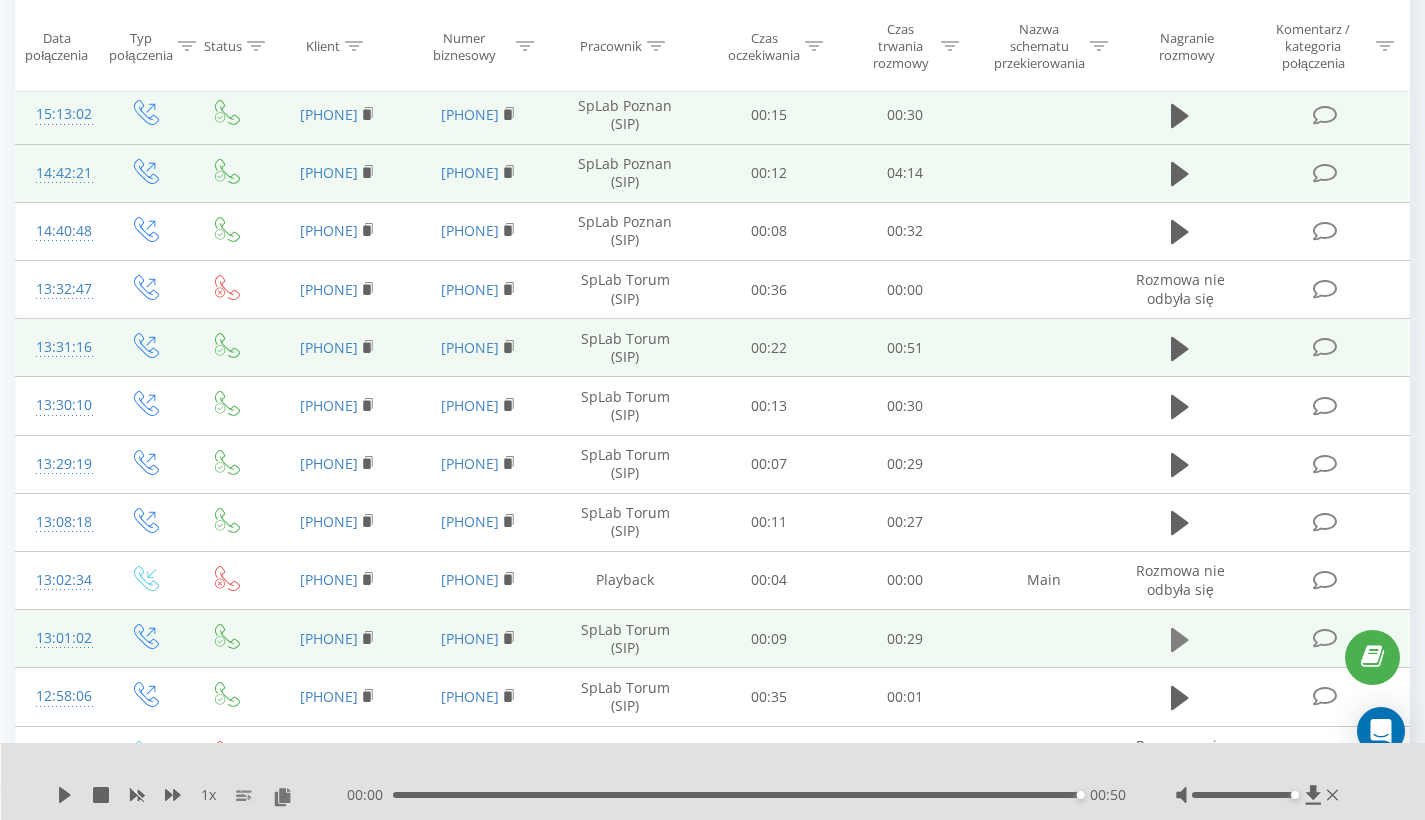 click 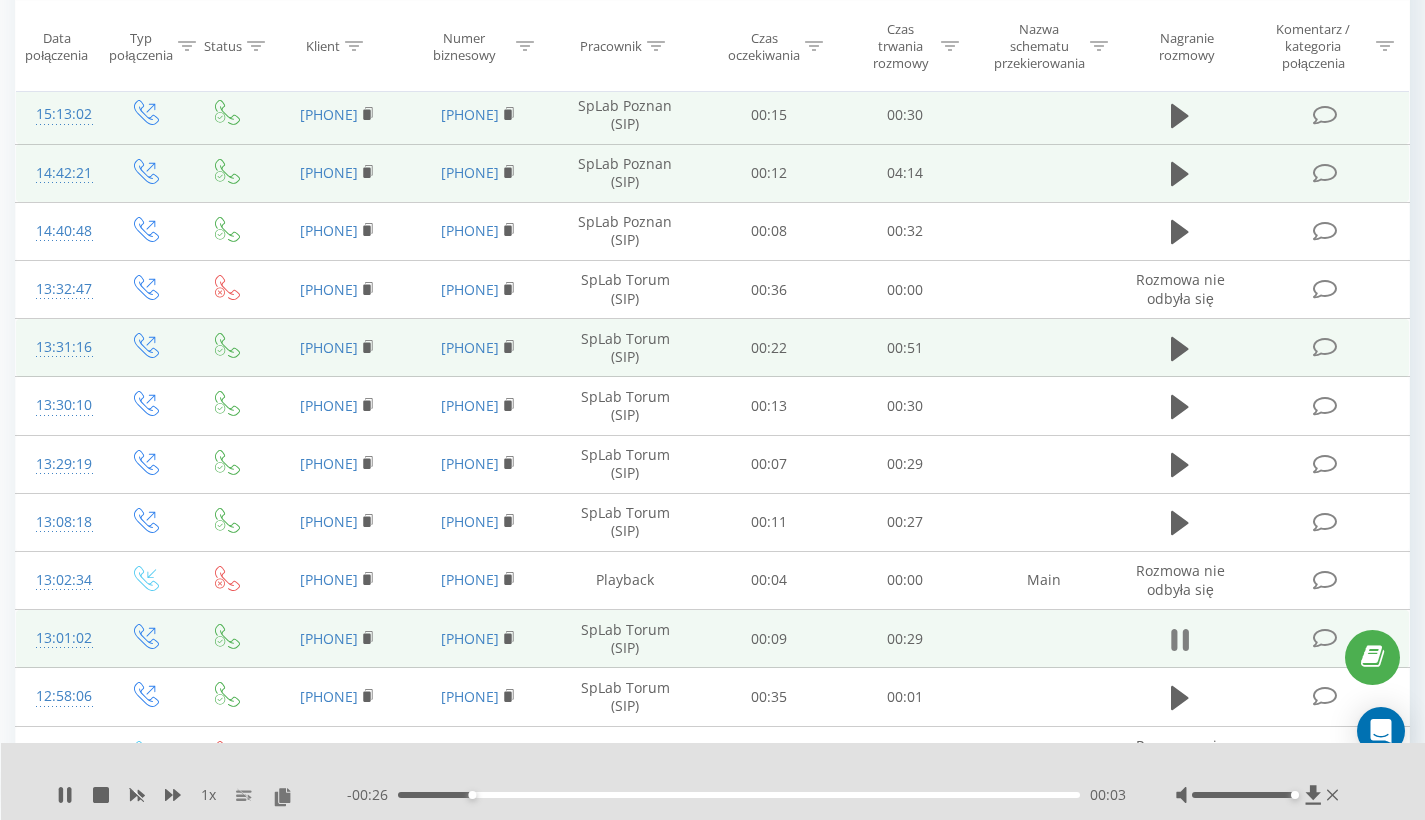 click 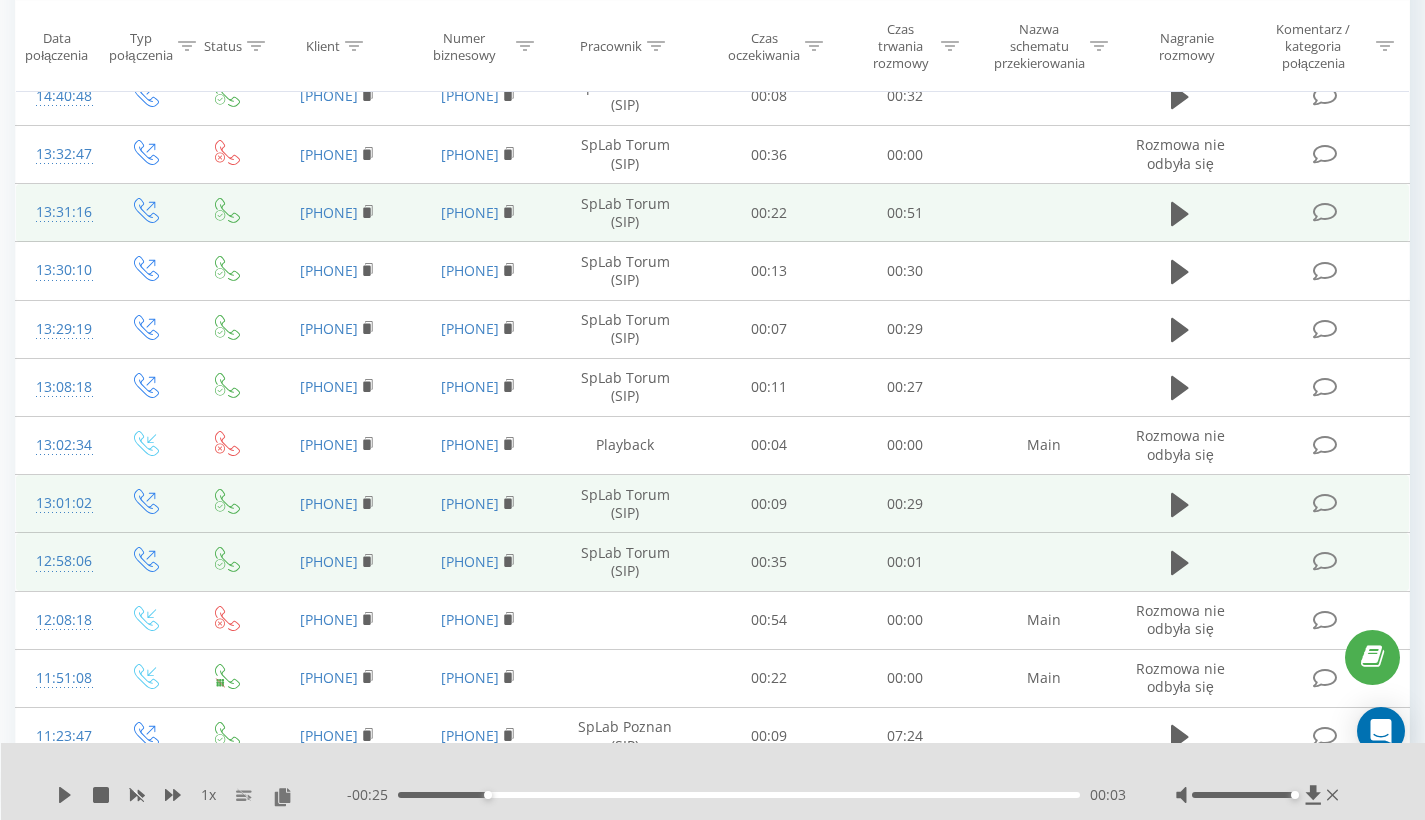 scroll, scrollTop: 456, scrollLeft: 0, axis: vertical 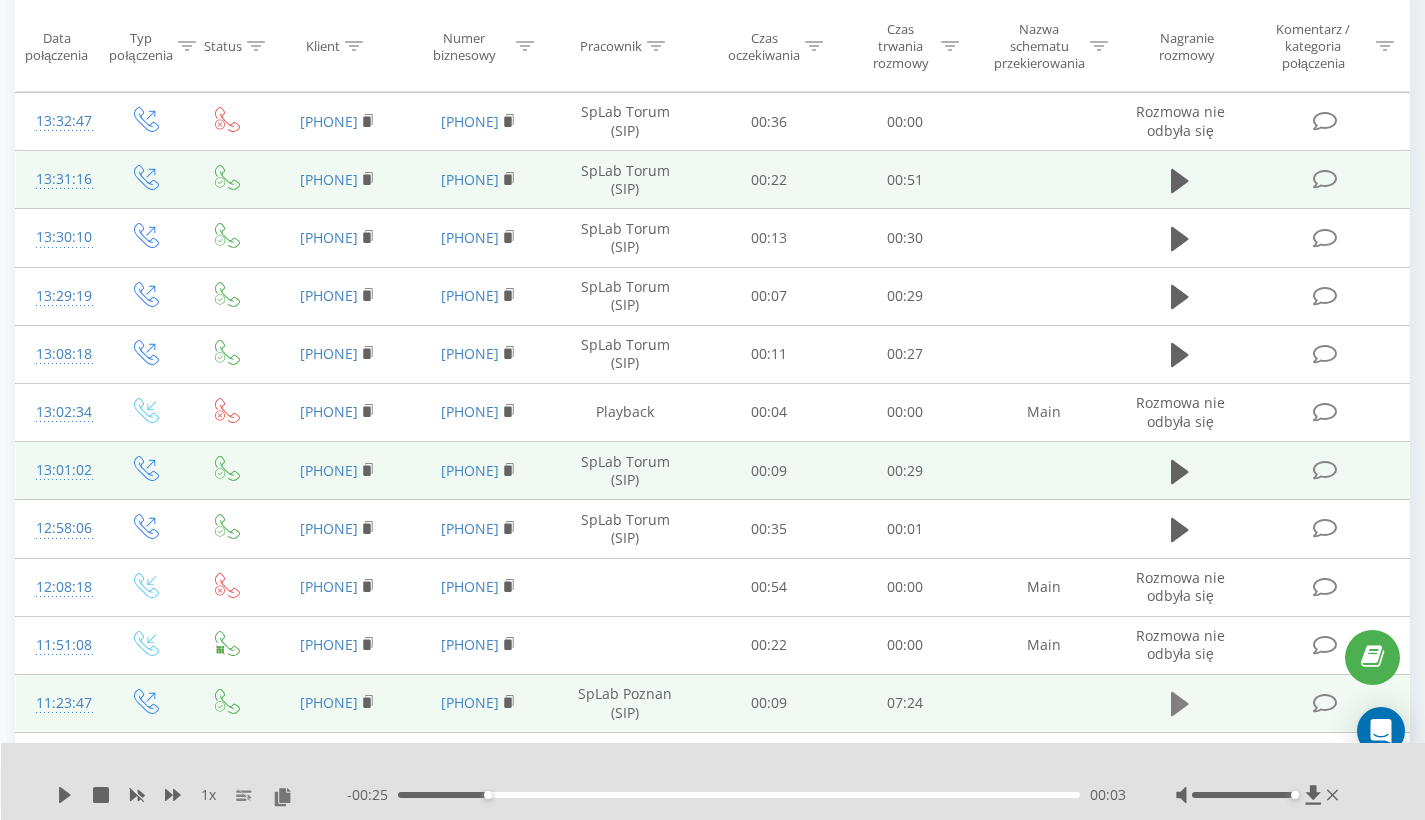 click 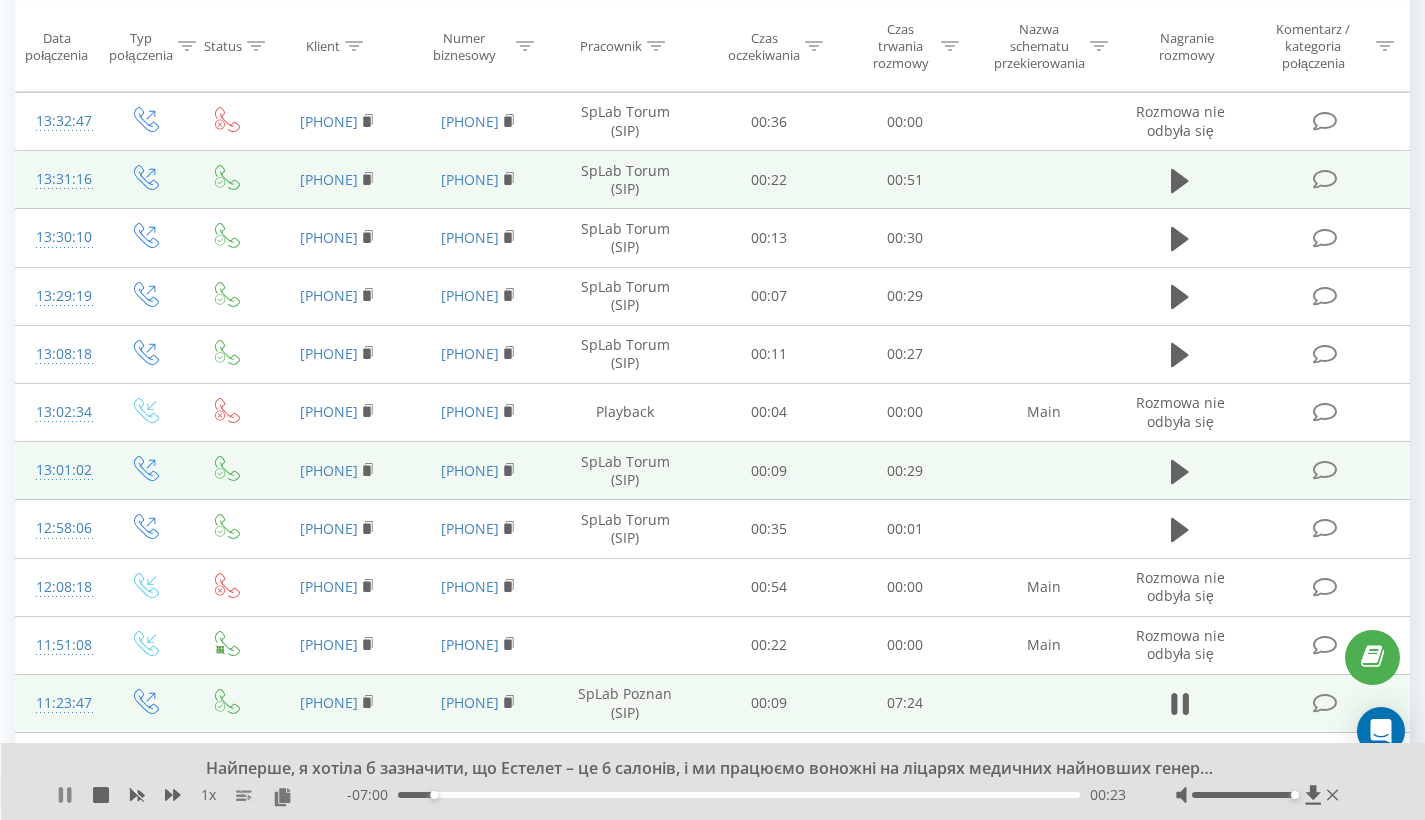 click 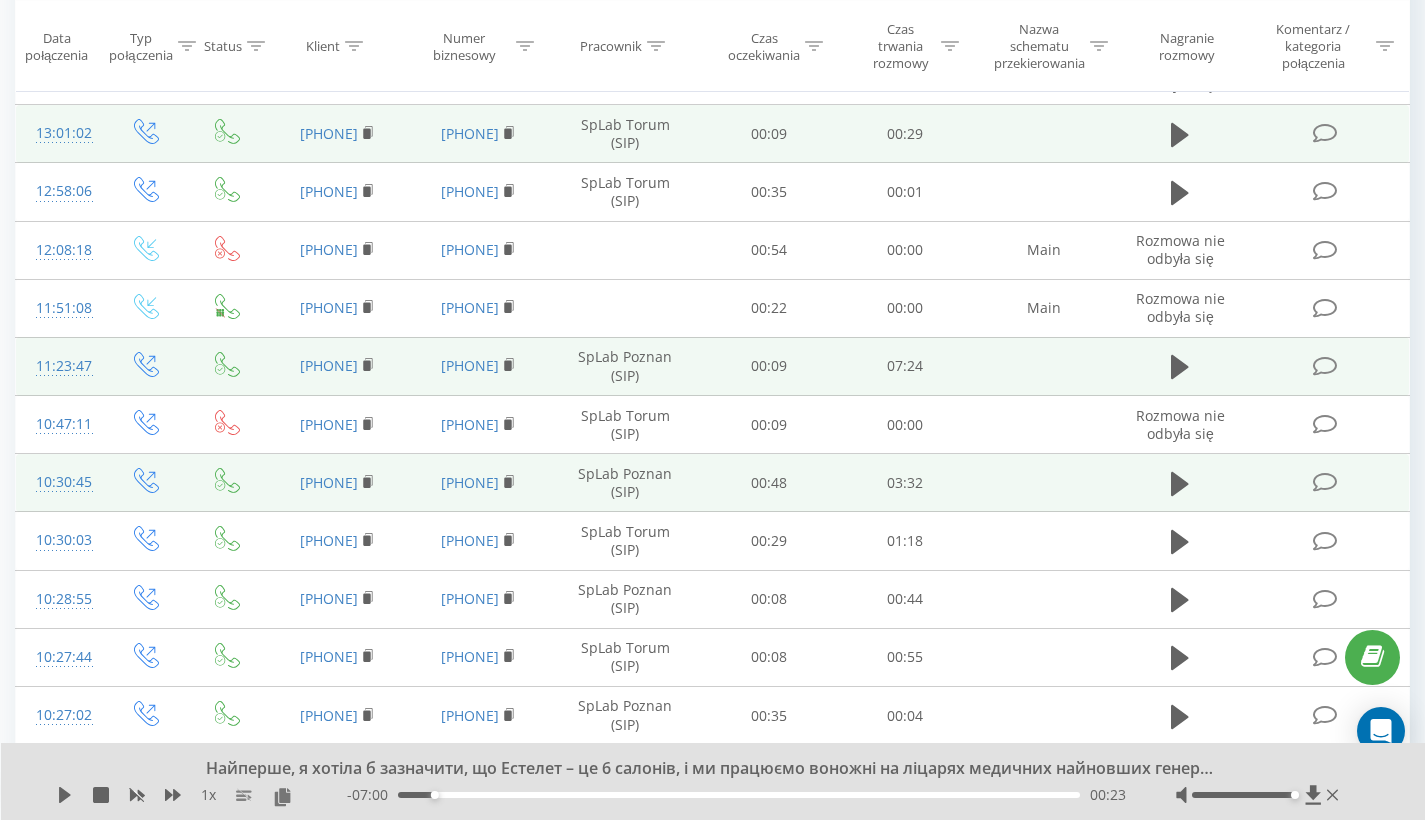 scroll, scrollTop: 949, scrollLeft: 0, axis: vertical 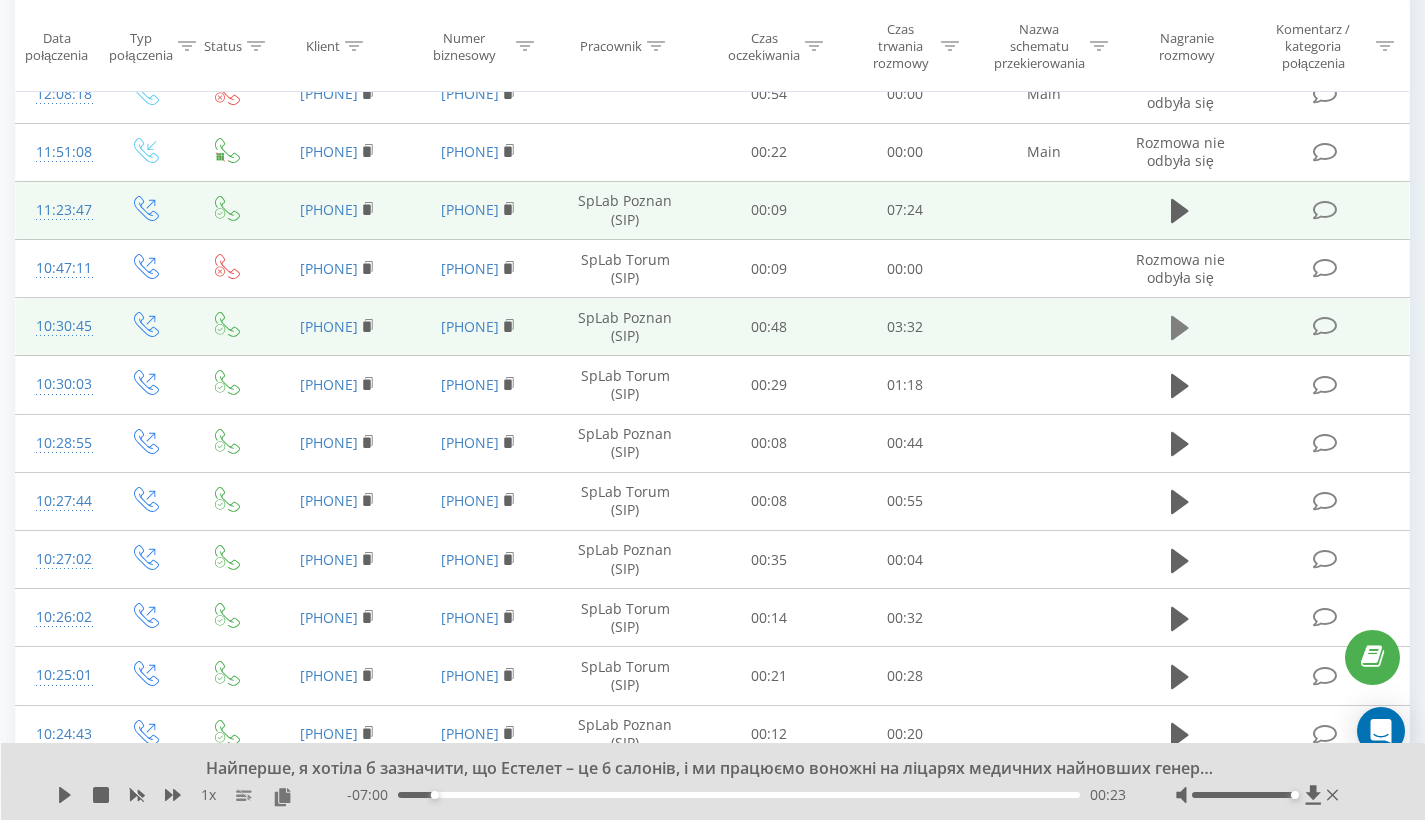 click at bounding box center [1180, 328] 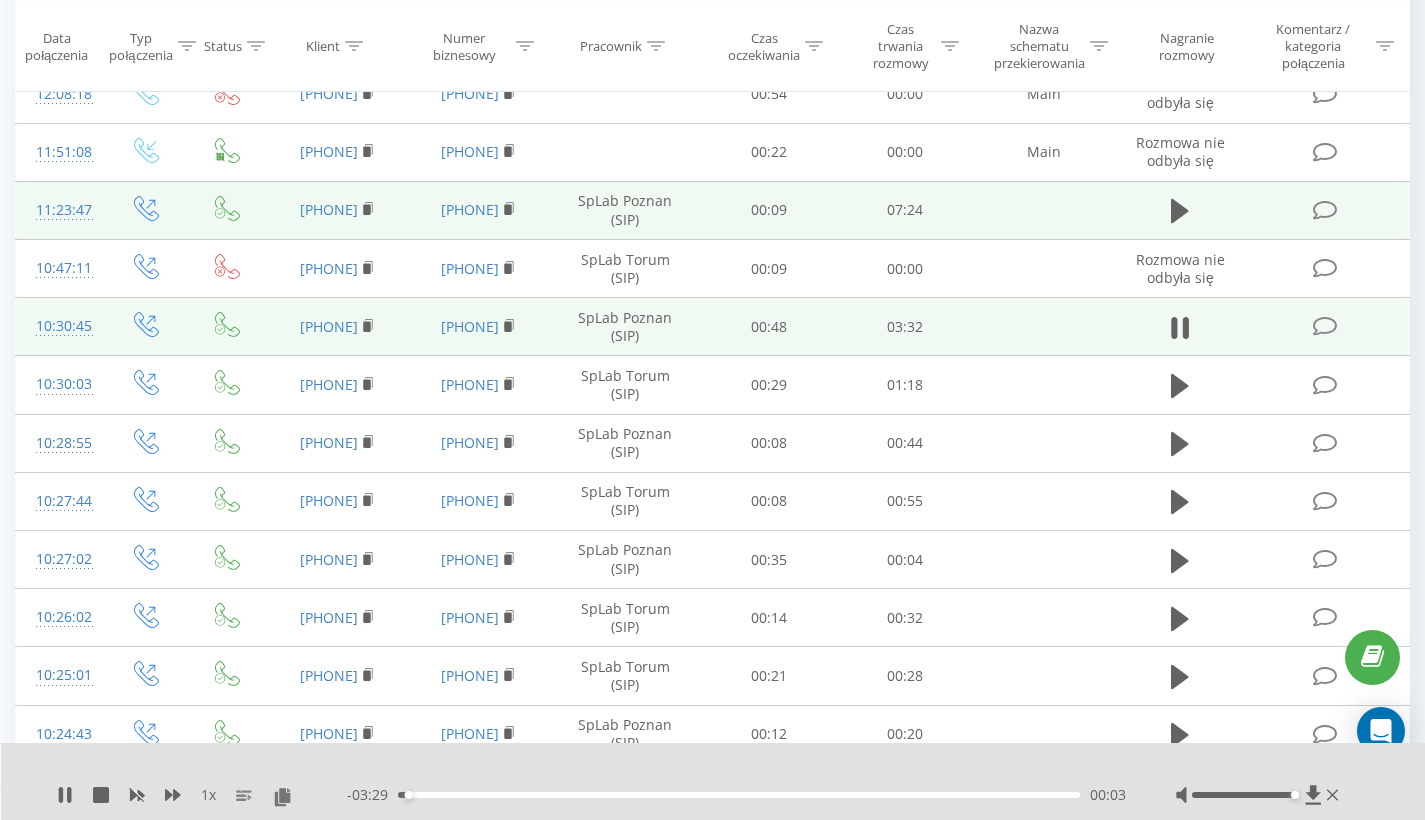 click at bounding box center (1180, 328) 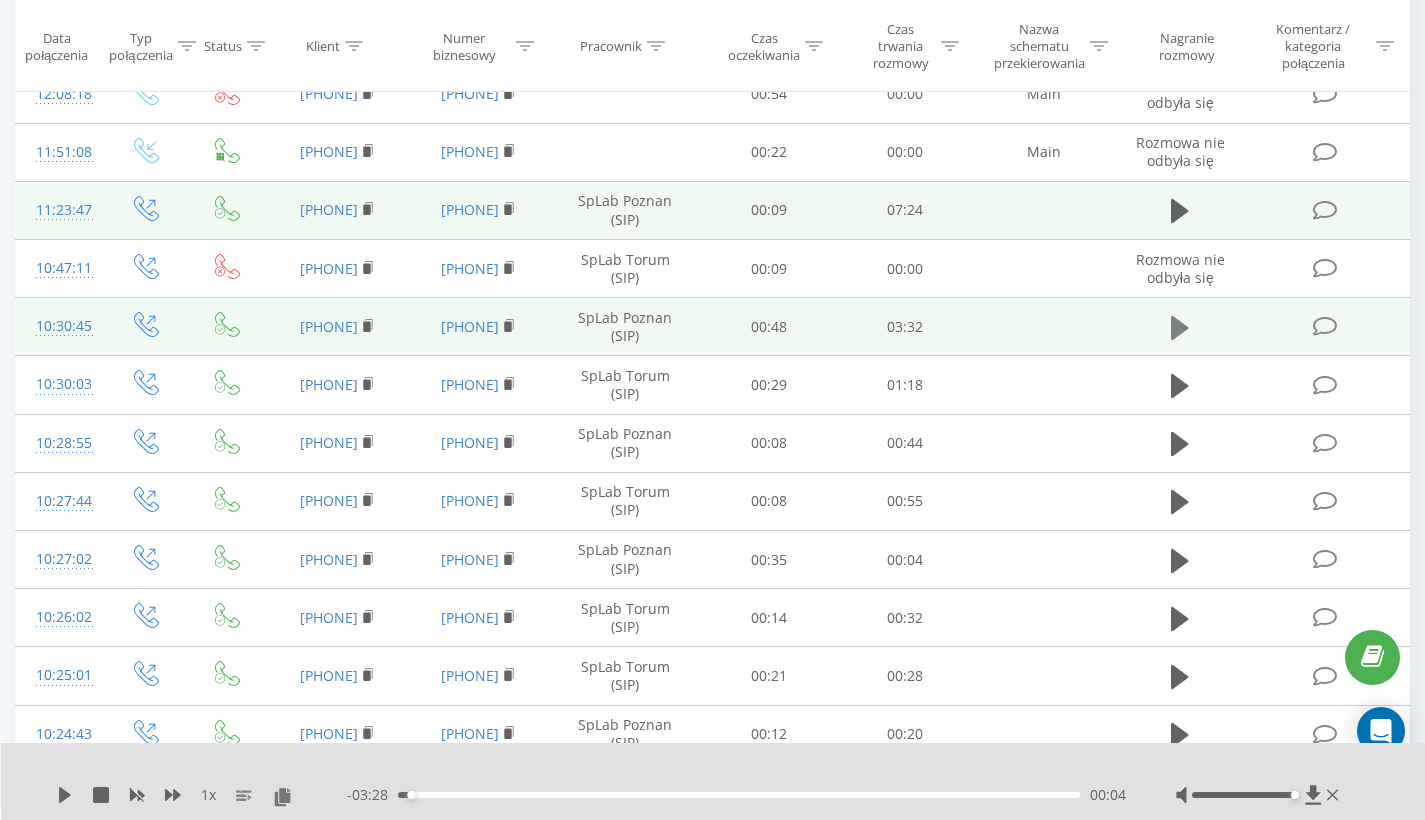 click 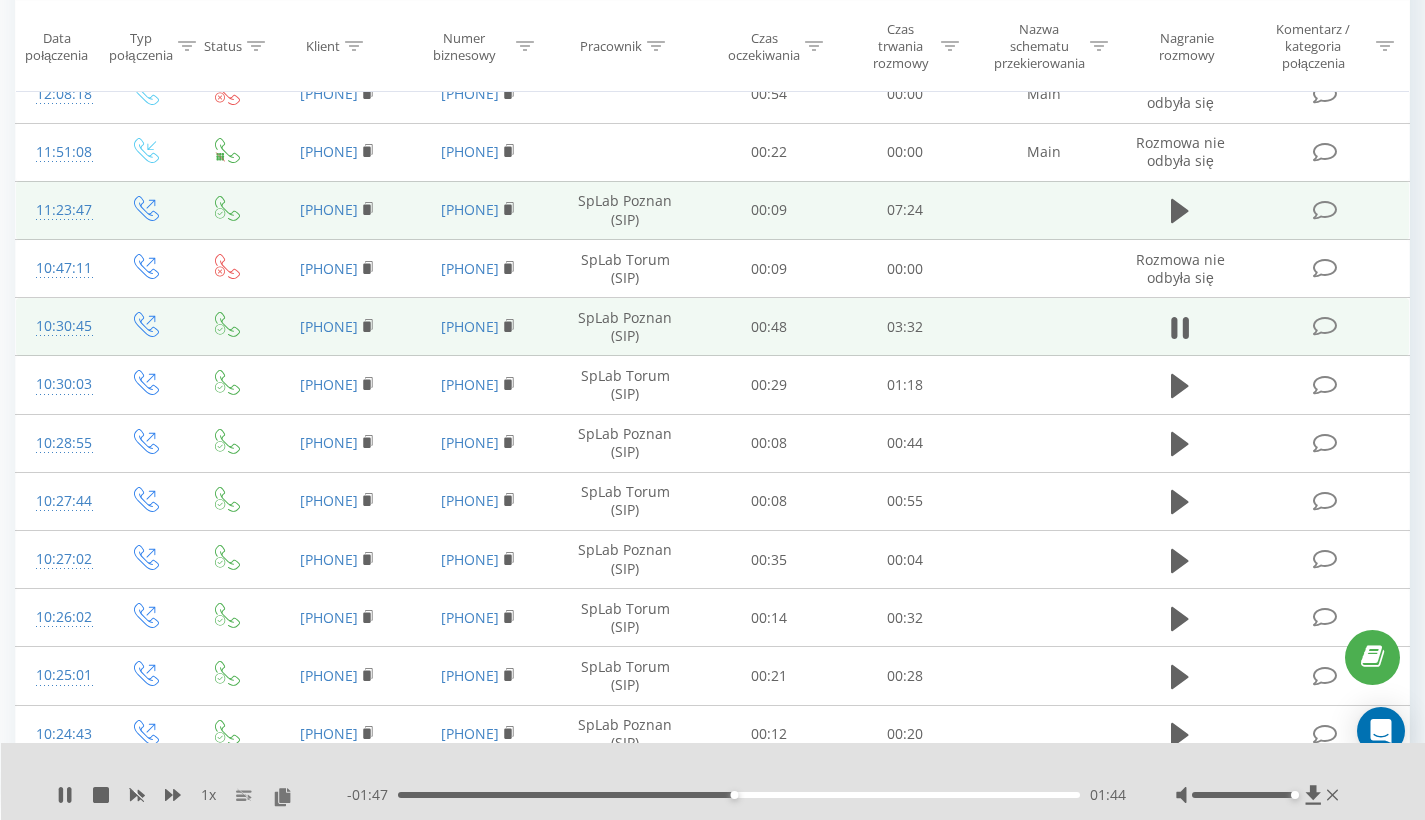 click on "1 x" at bounding box center (202, 795) 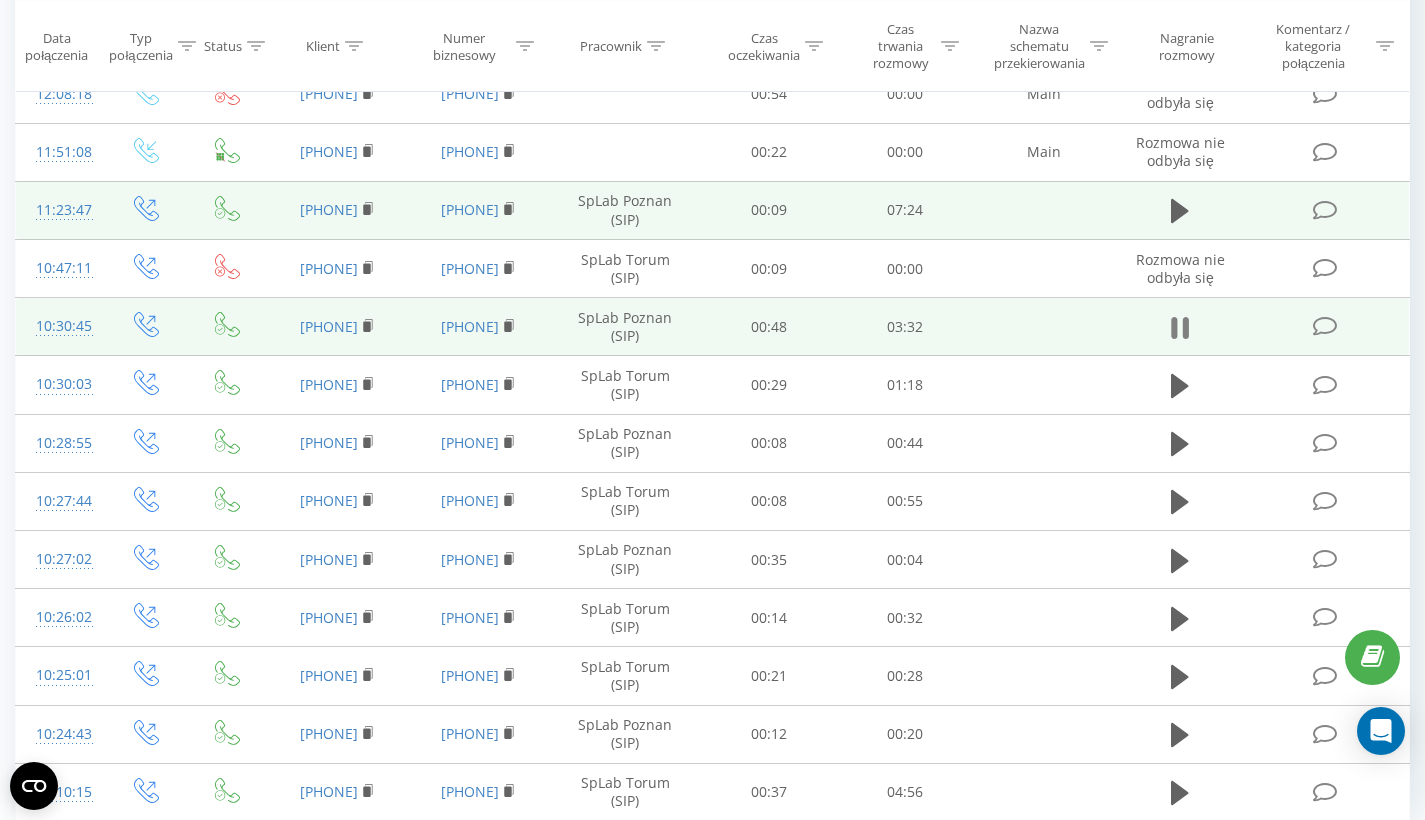 scroll, scrollTop: 1018, scrollLeft: 0, axis: vertical 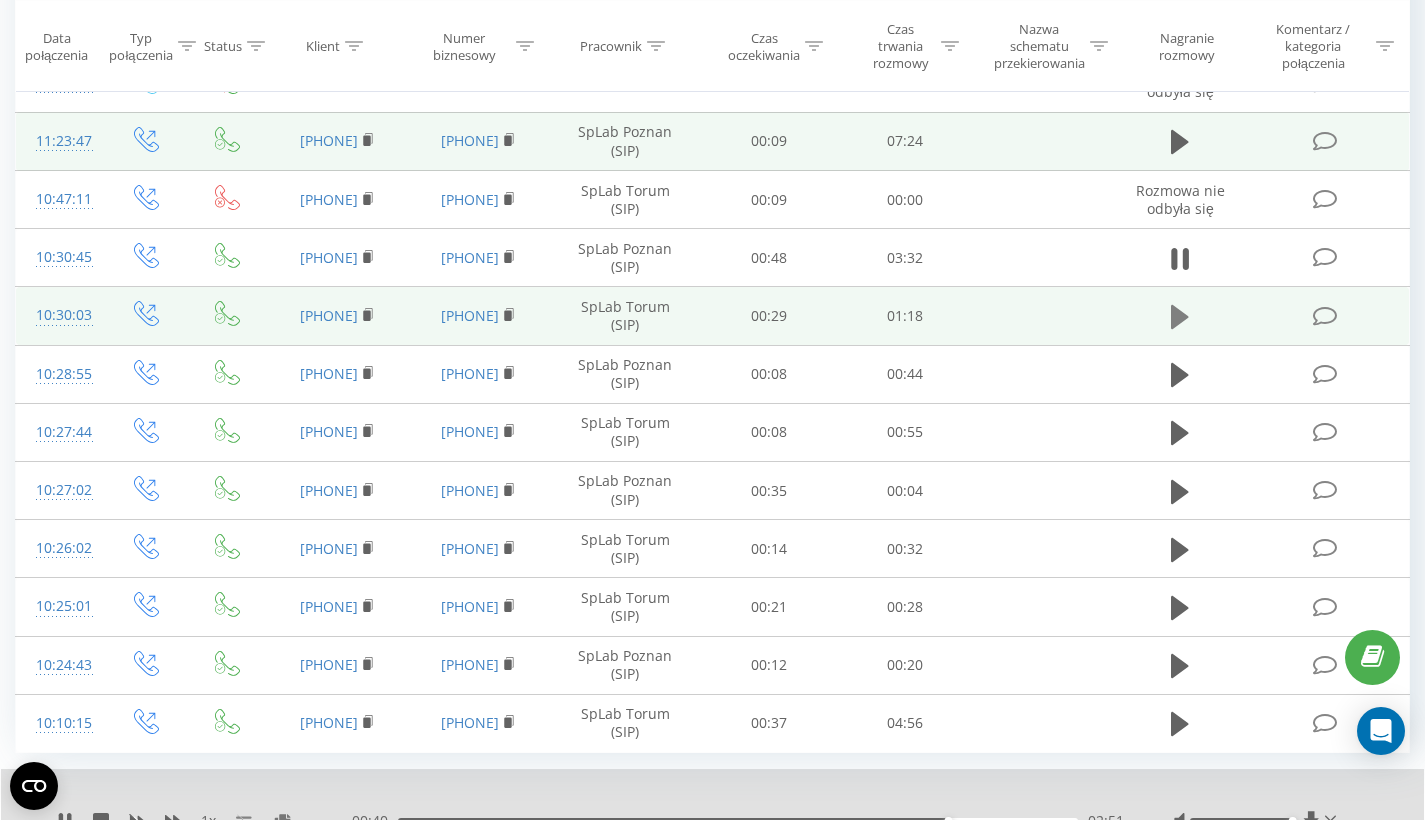 click 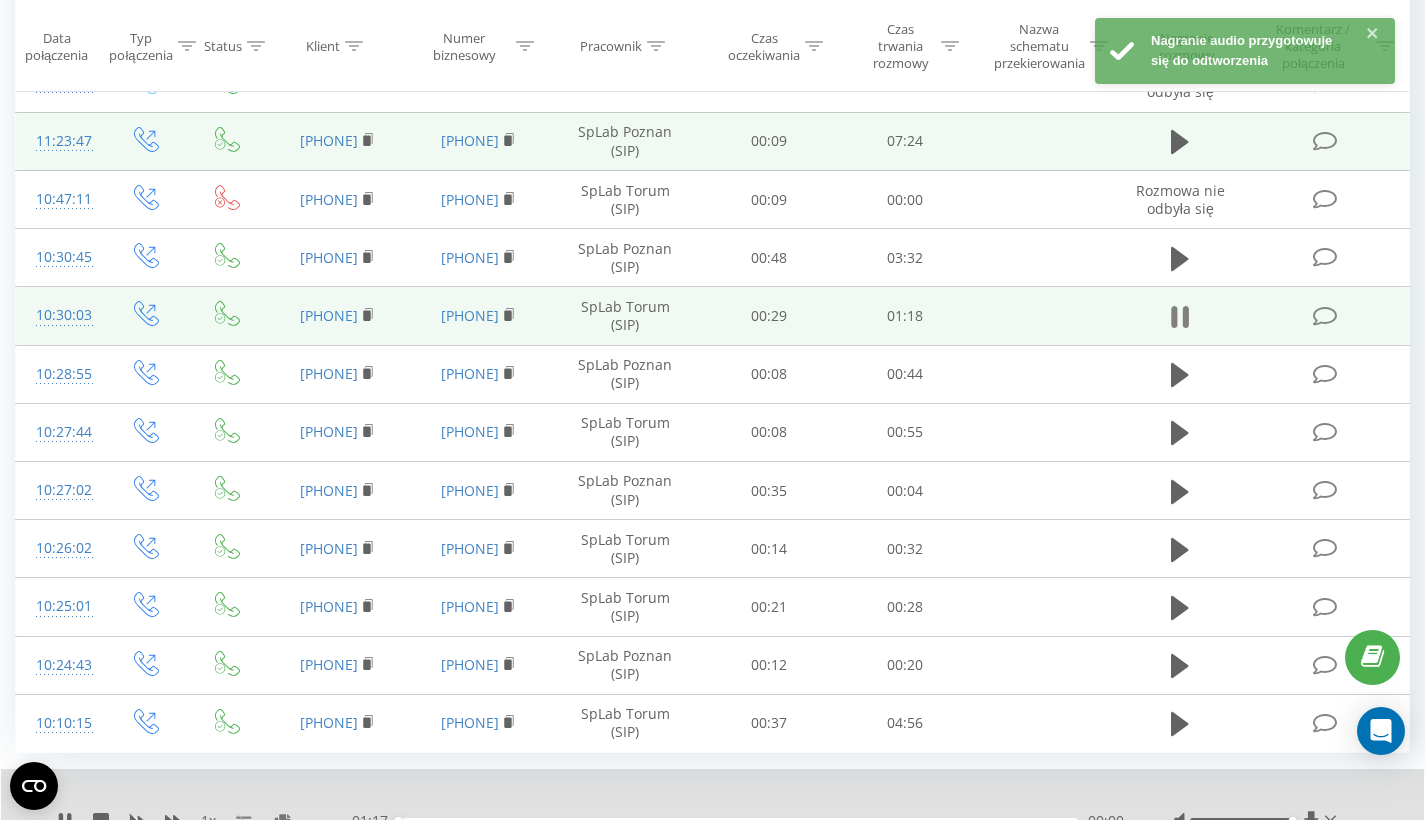 click 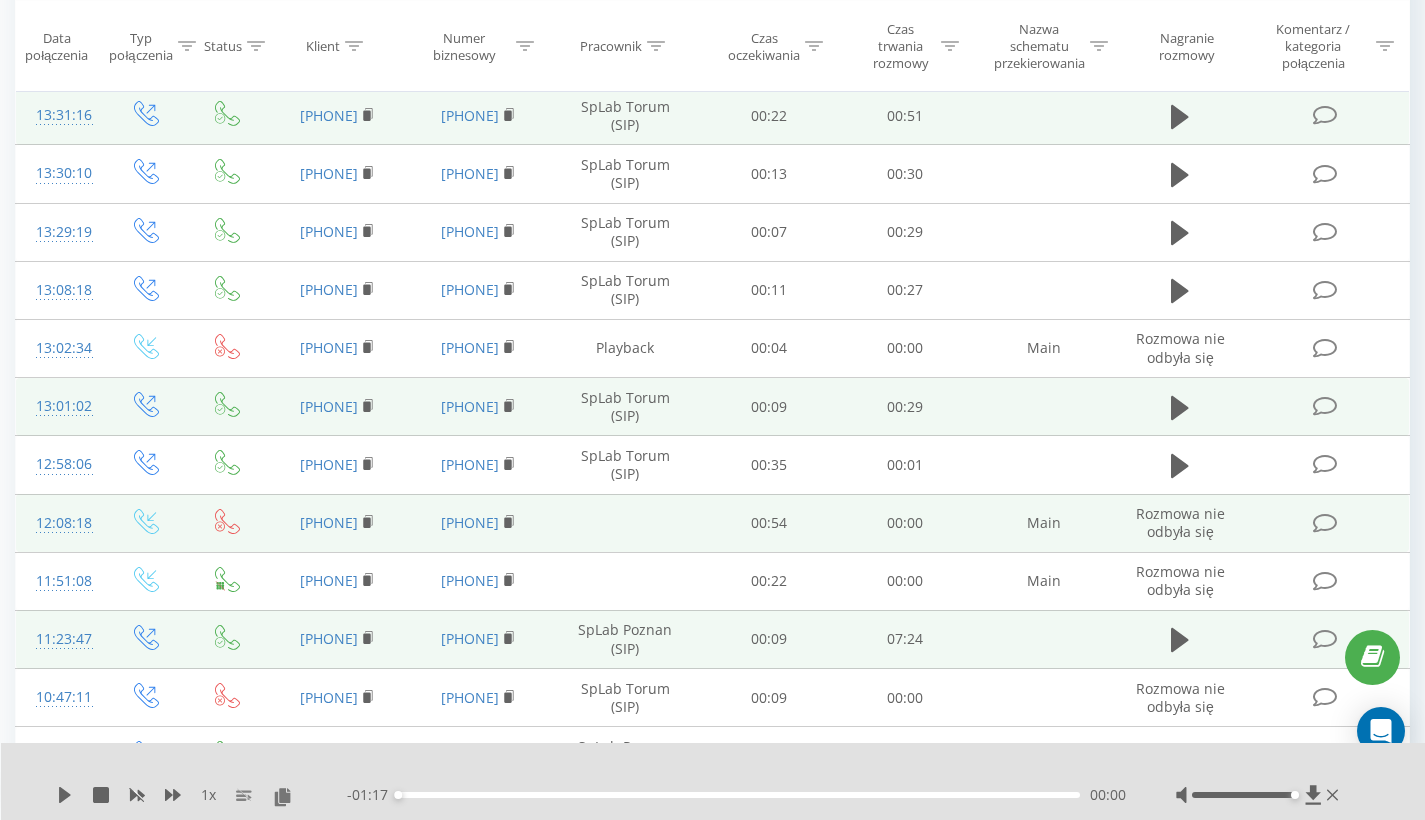 scroll, scrollTop: 658, scrollLeft: 0, axis: vertical 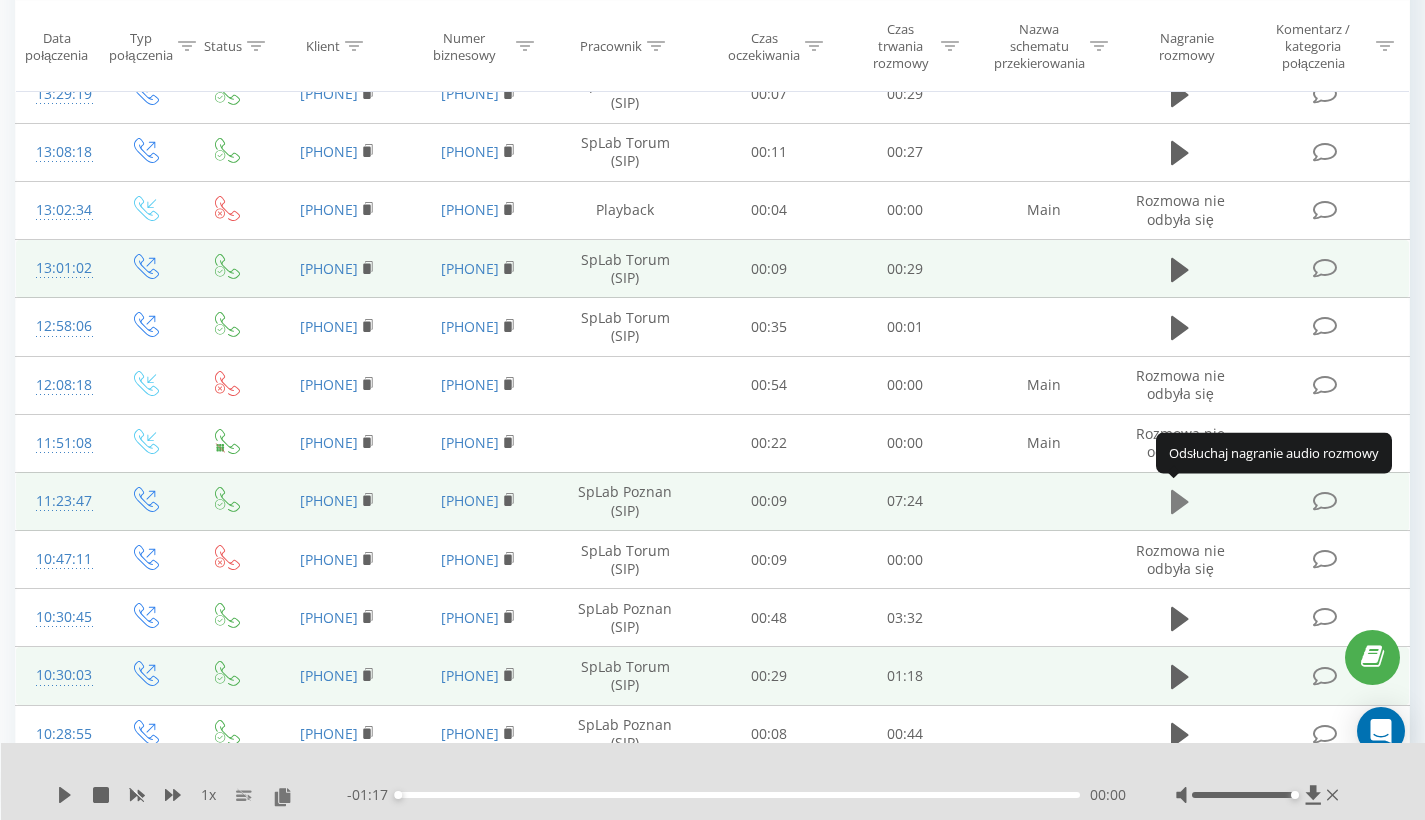 click at bounding box center (1180, 502) 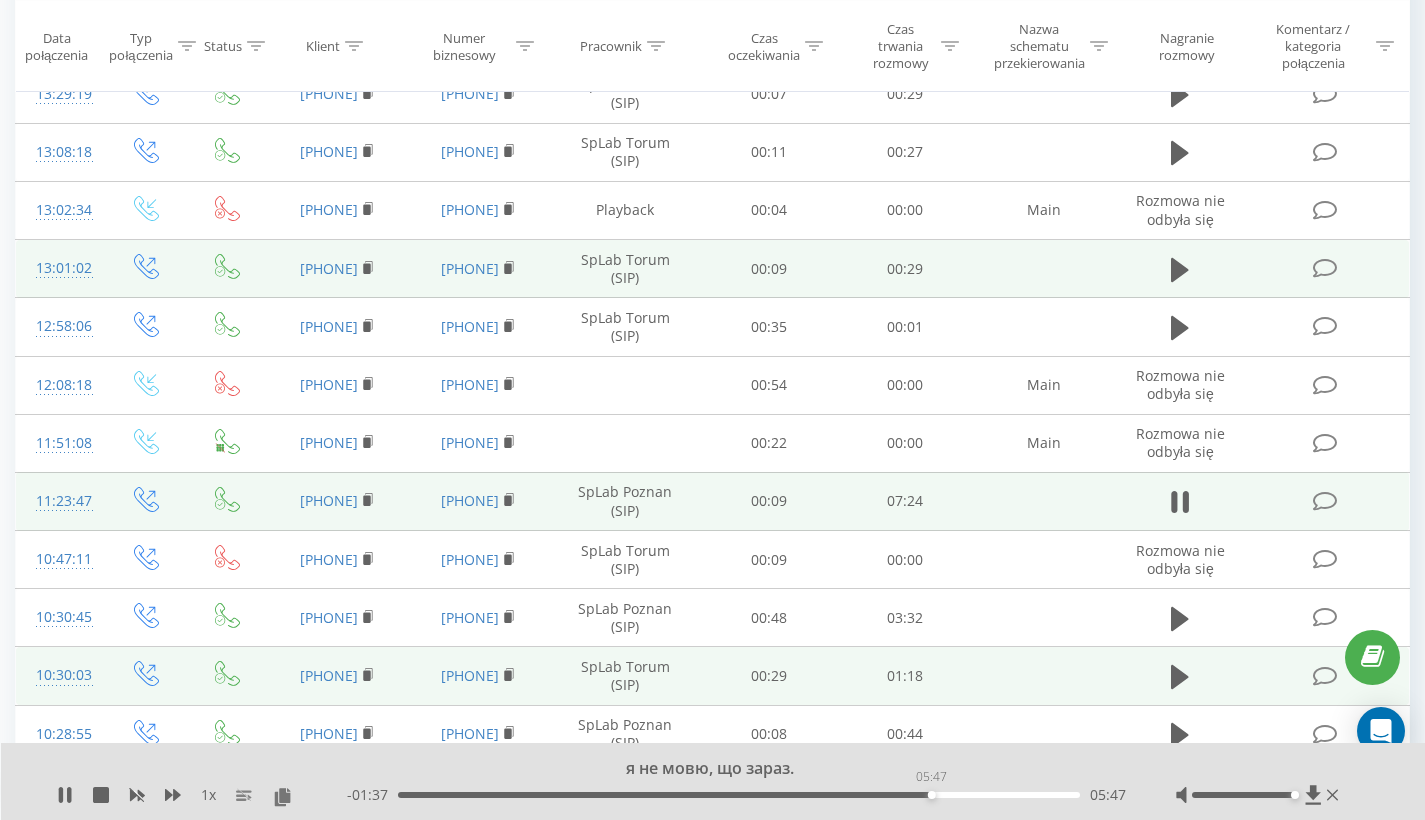 drag, startPoint x: 401, startPoint y: 796, endPoint x: 931, endPoint y: 806, distance: 530.09436 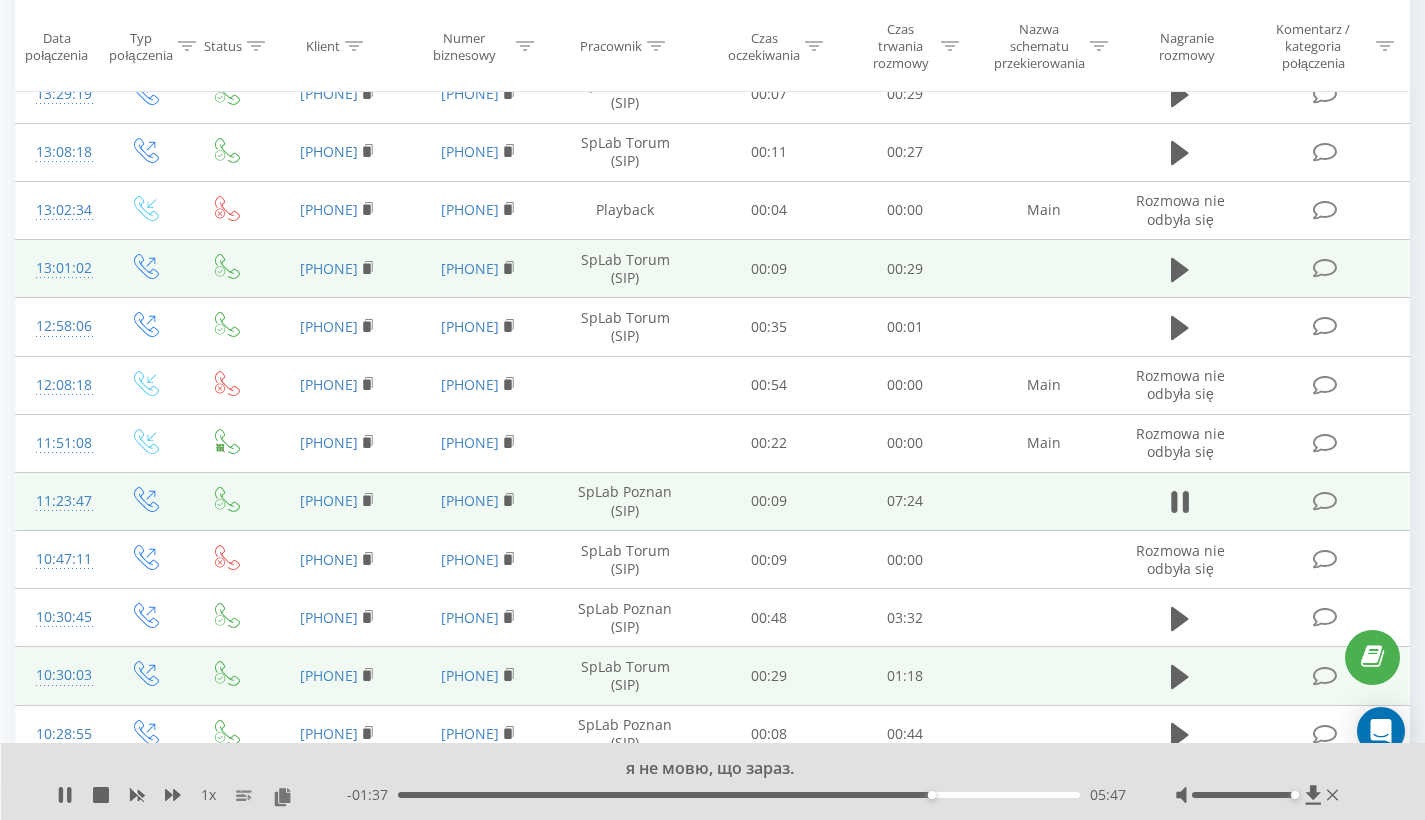 drag, startPoint x: 933, startPoint y: 790, endPoint x: 965, endPoint y: 793, distance: 32.140316 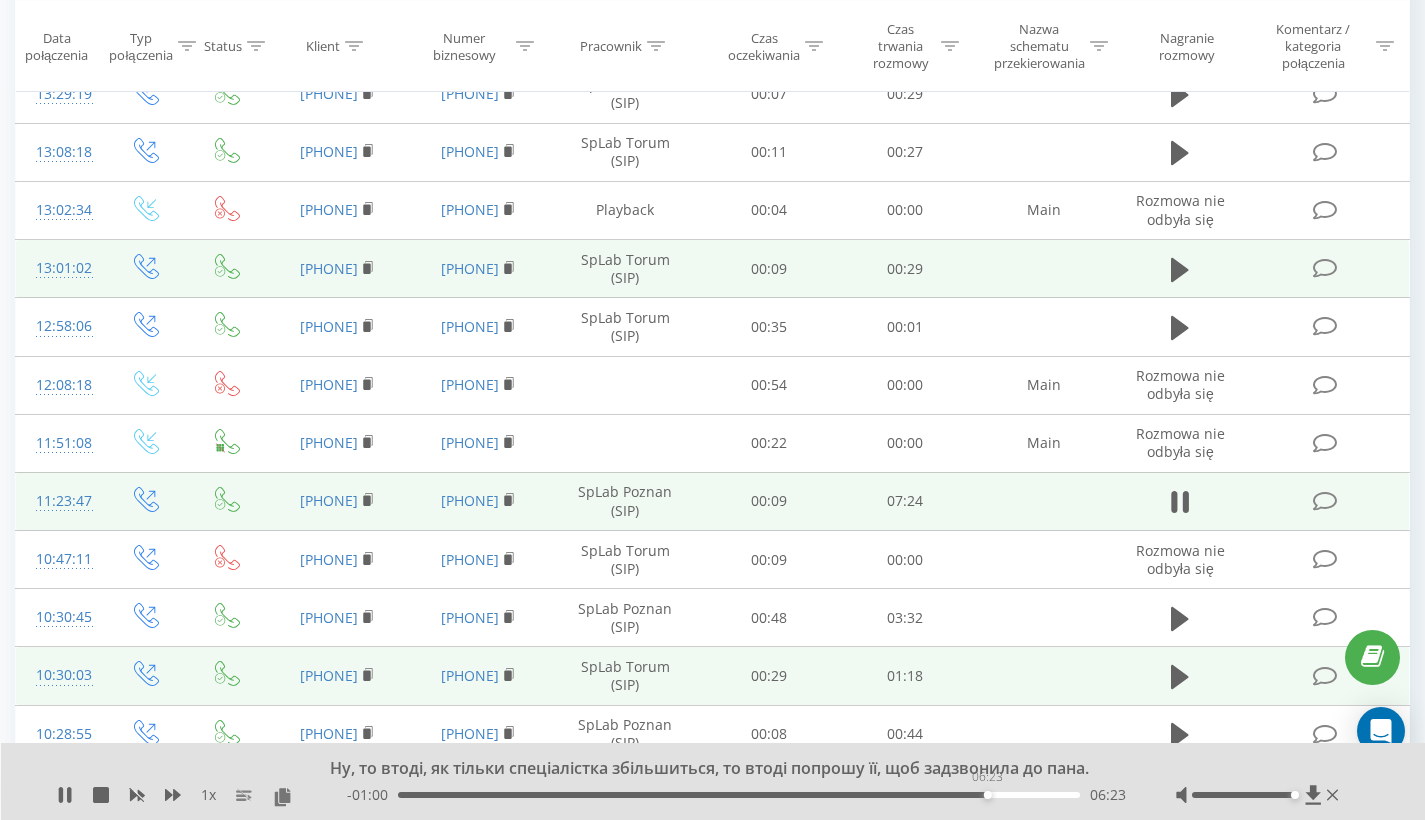 click on "06:23" at bounding box center (739, 795) 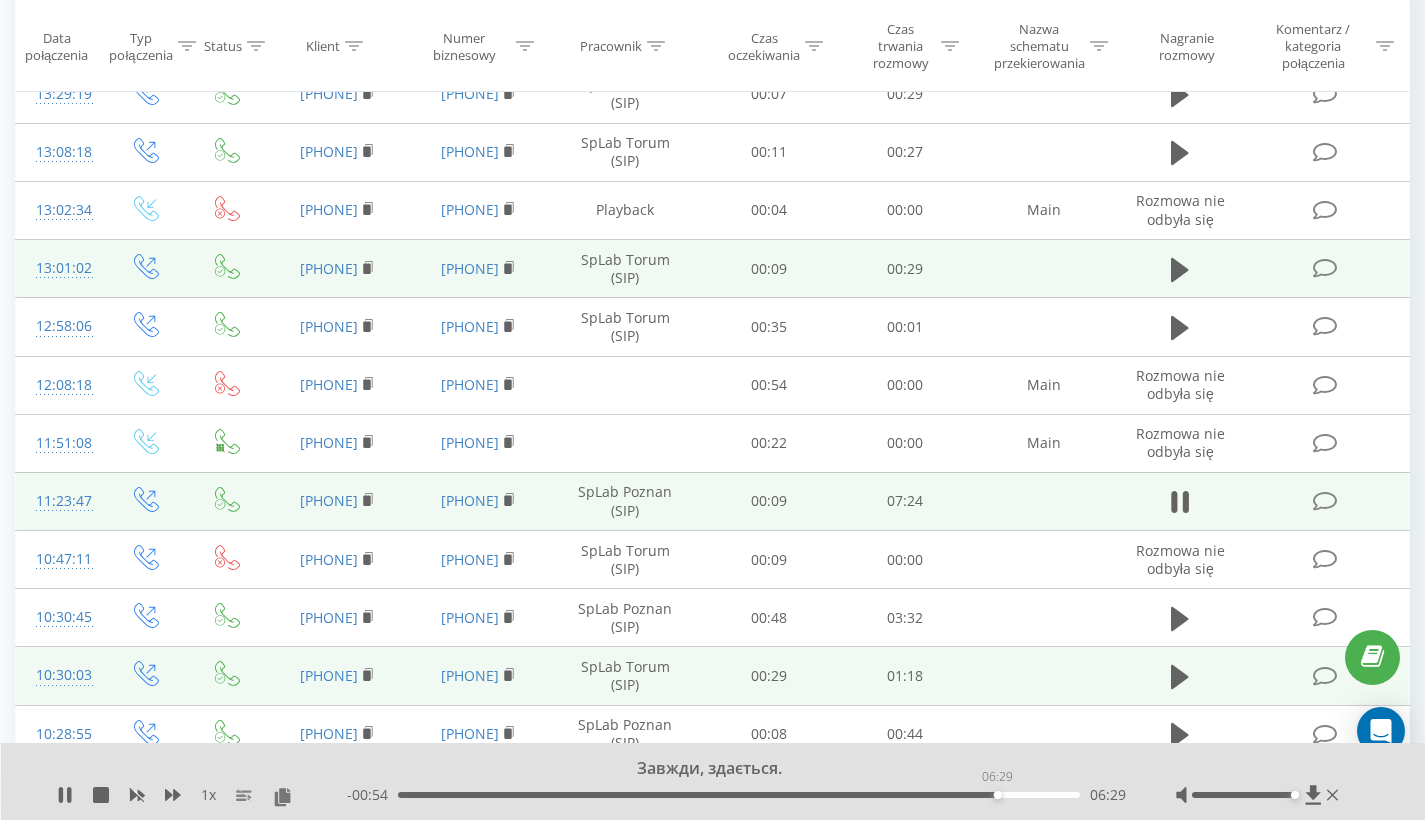 click on "06:29" at bounding box center [739, 795] 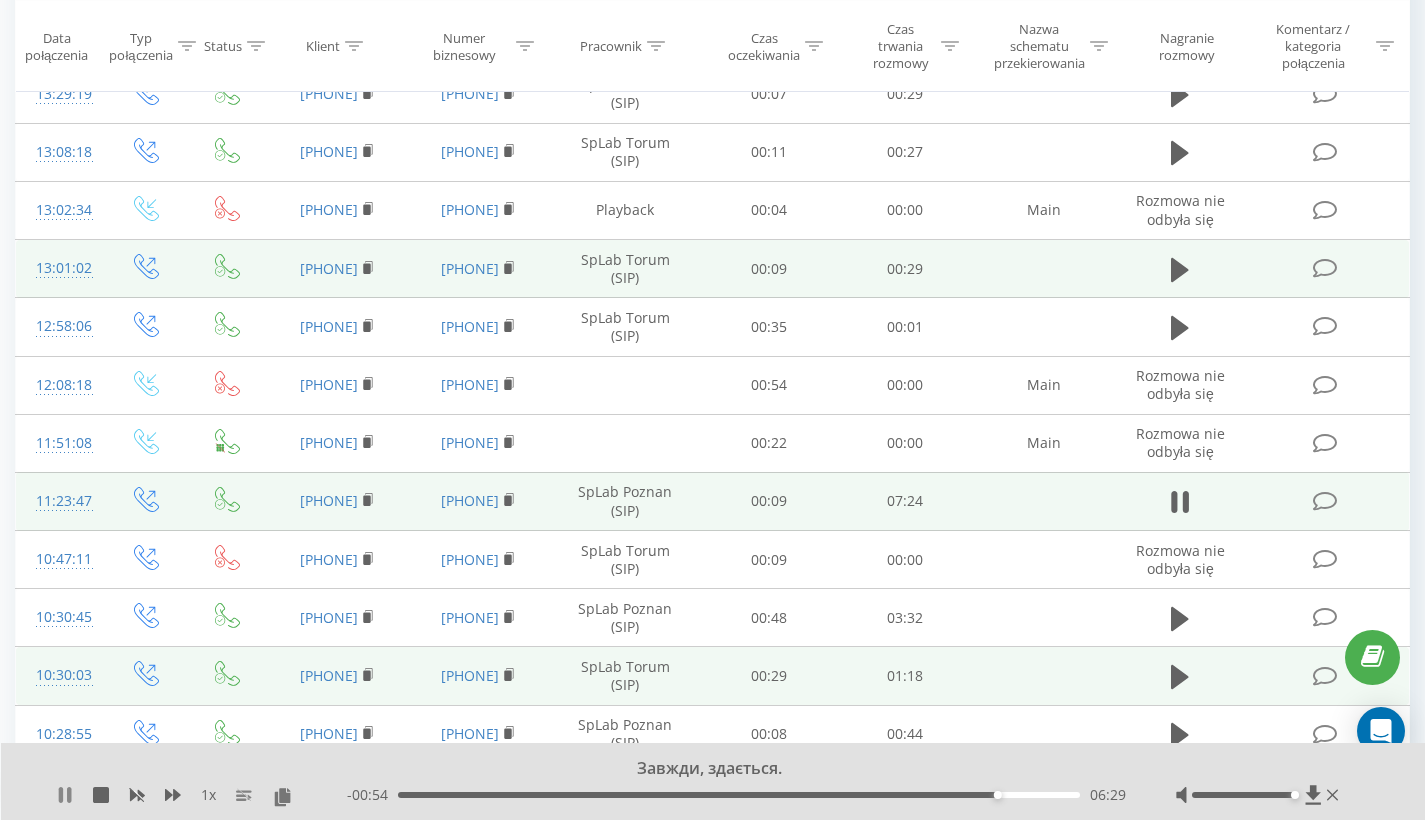 click 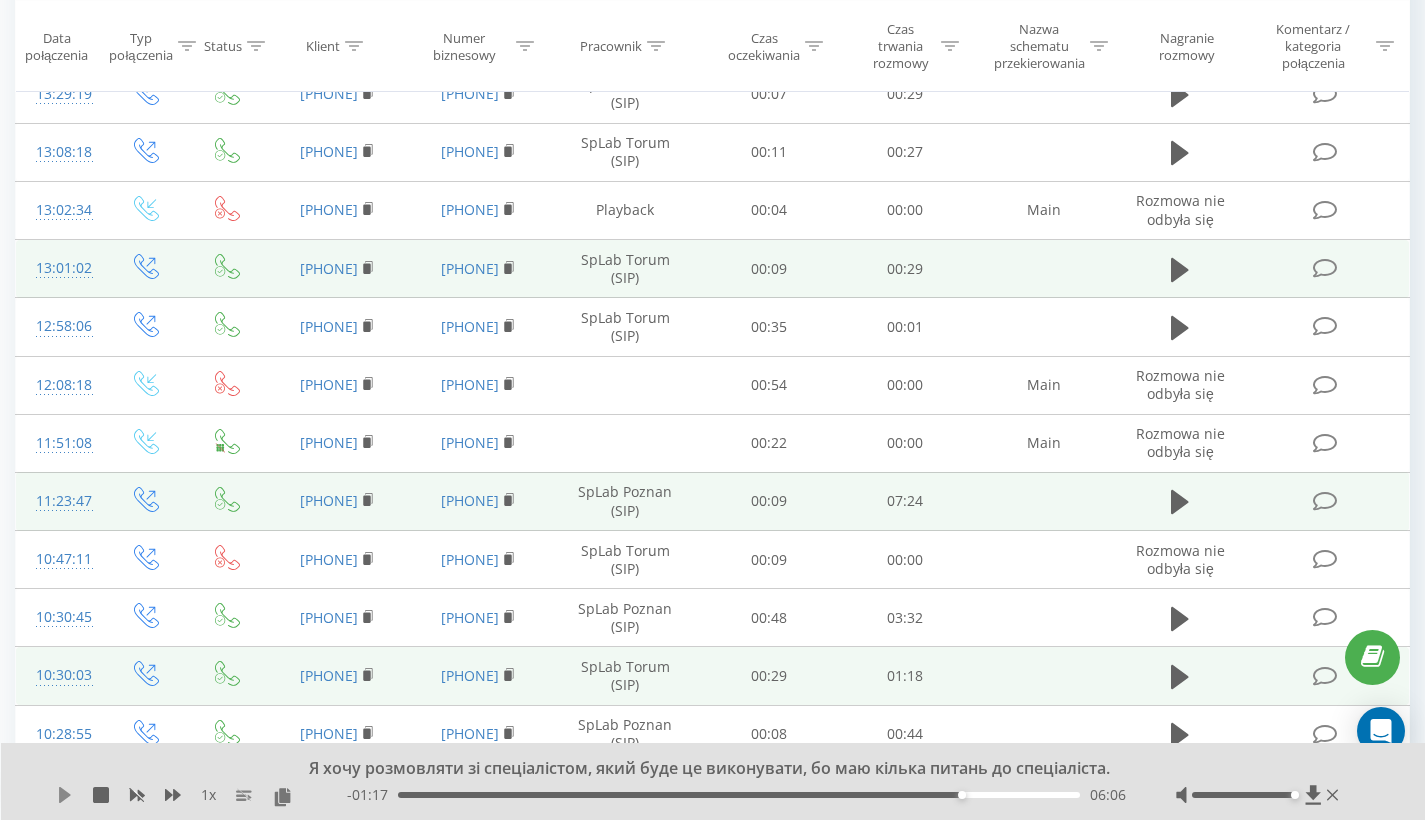 click 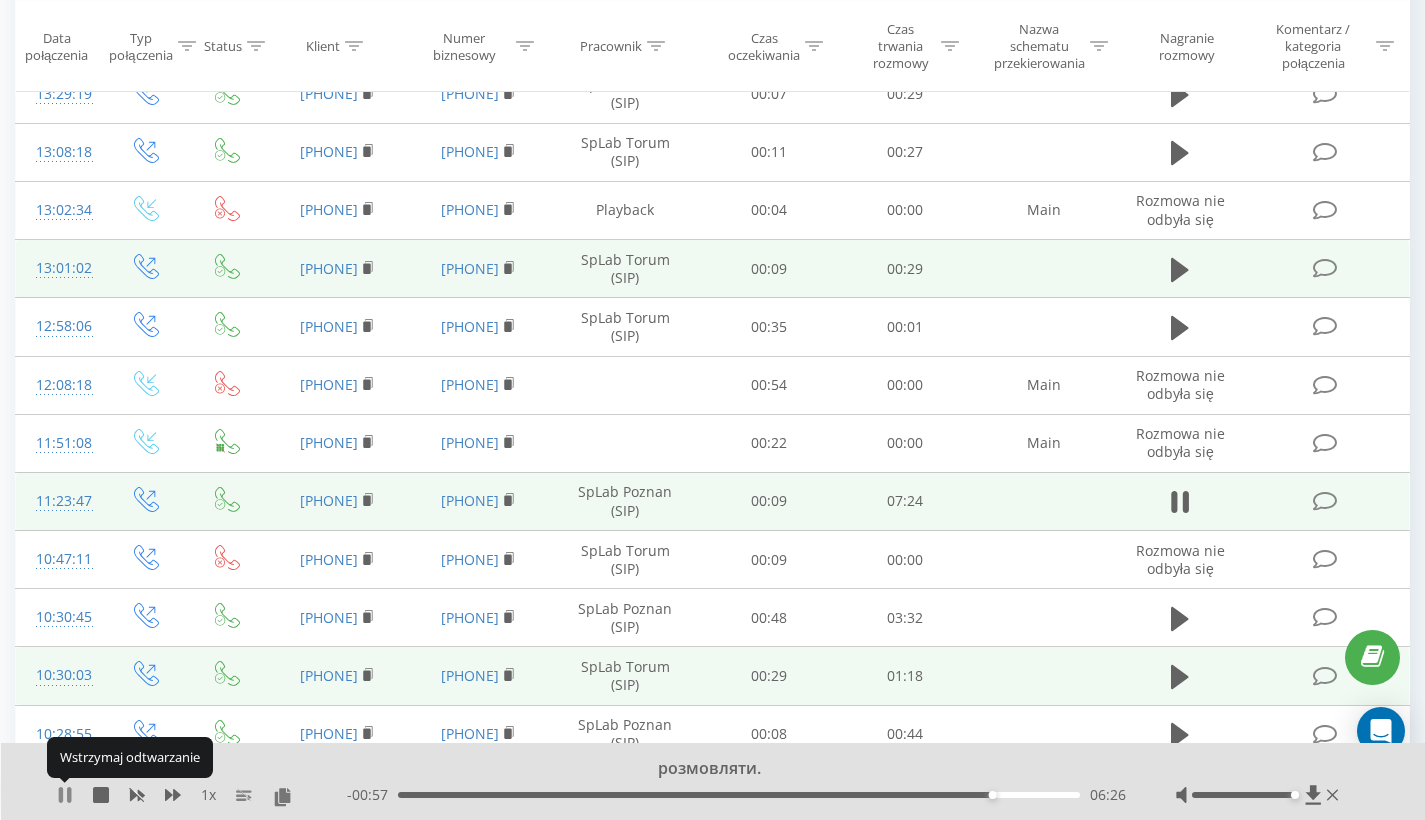 click 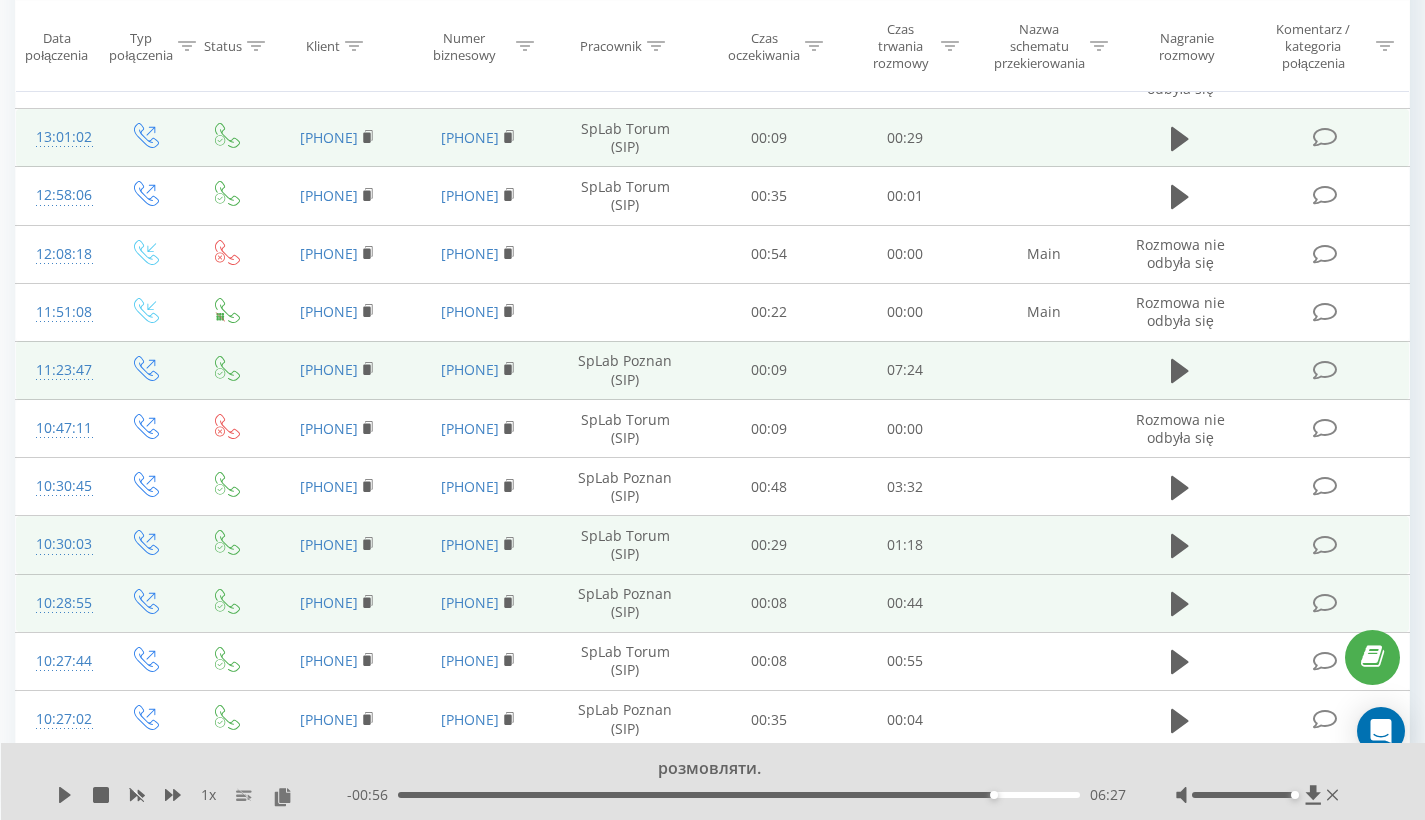 scroll, scrollTop: 925, scrollLeft: 0, axis: vertical 